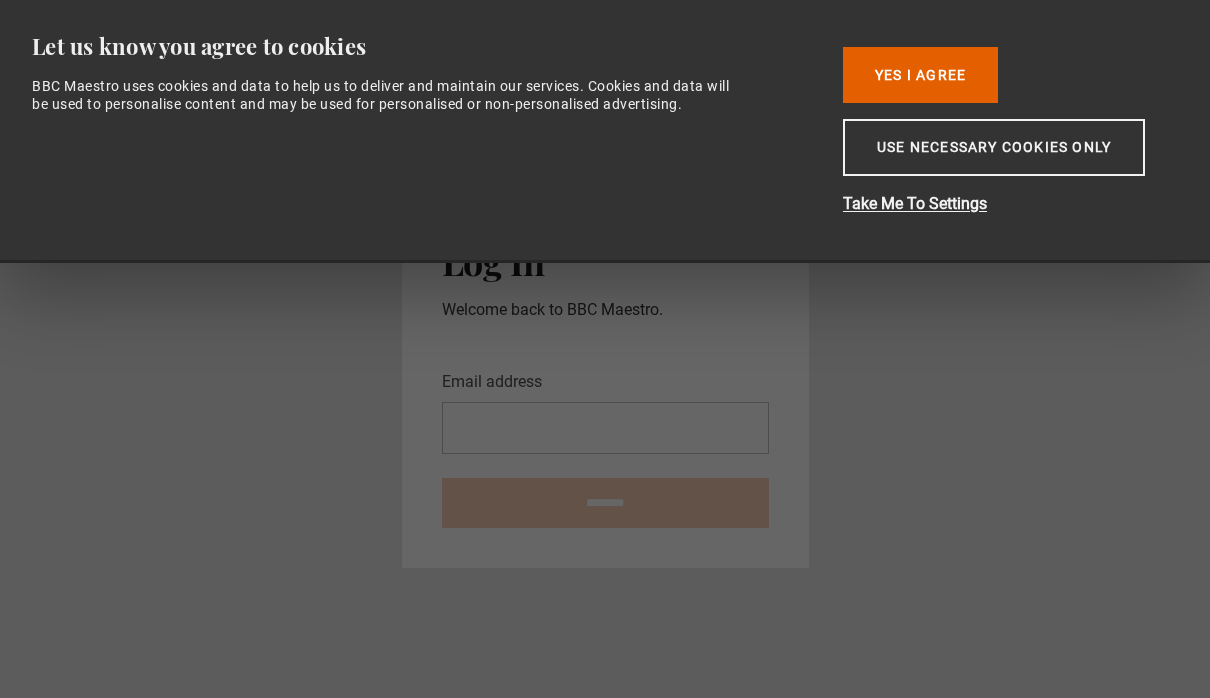 scroll, scrollTop: 0, scrollLeft: 0, axis: both 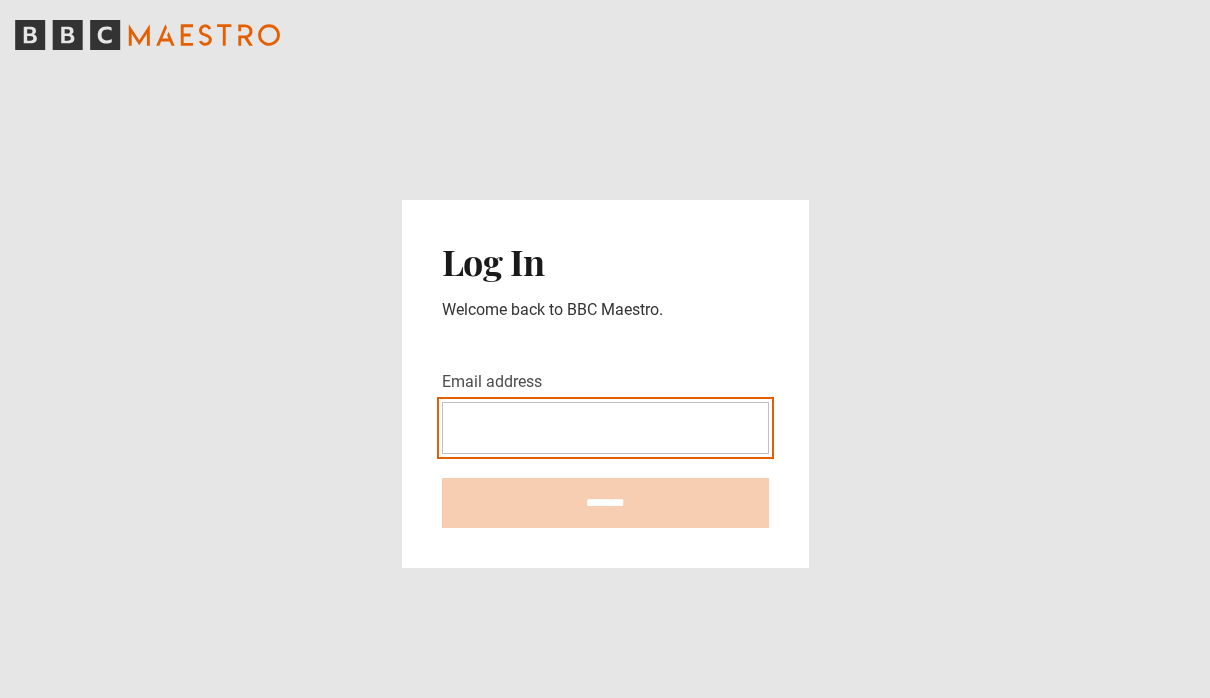 click on "Email address" at bounding box center (605, 428) 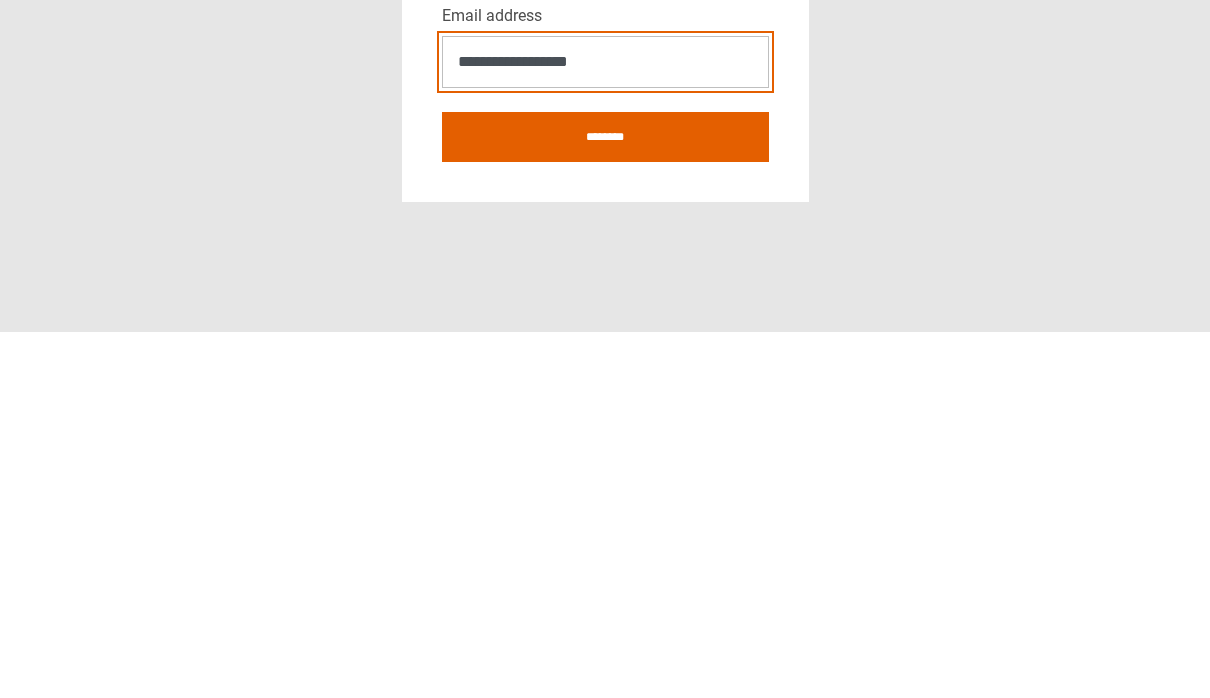 type on "**********" 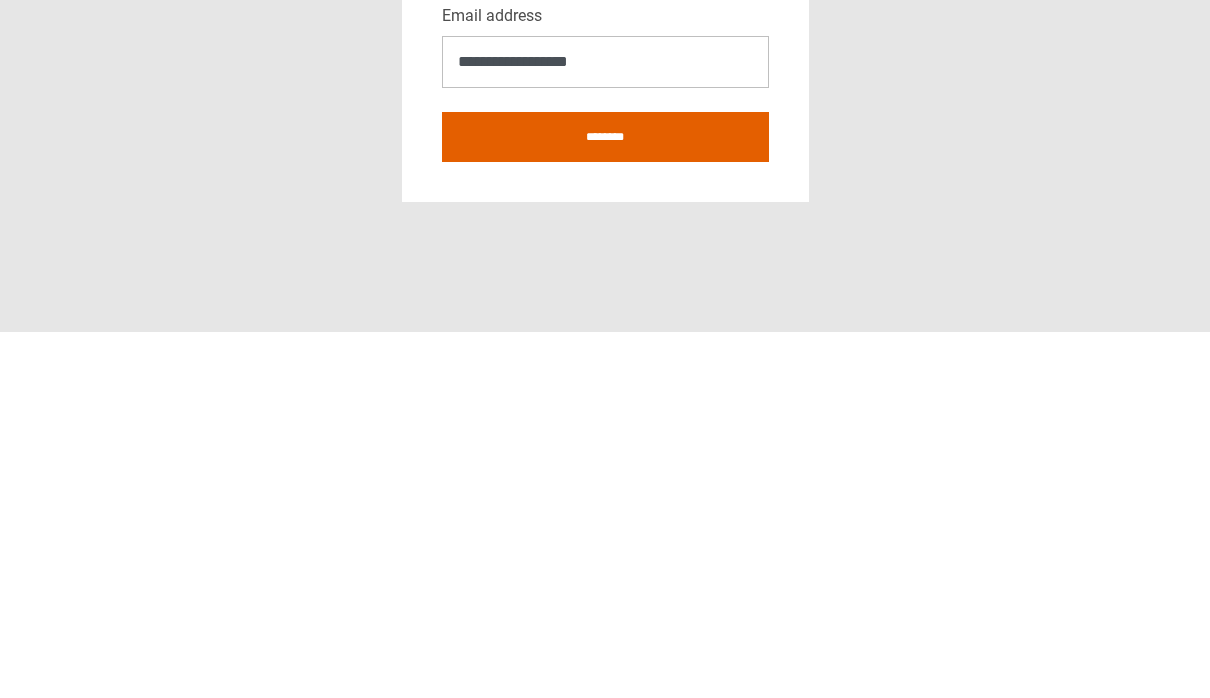 click on "********" at bounding box center (605, 503) 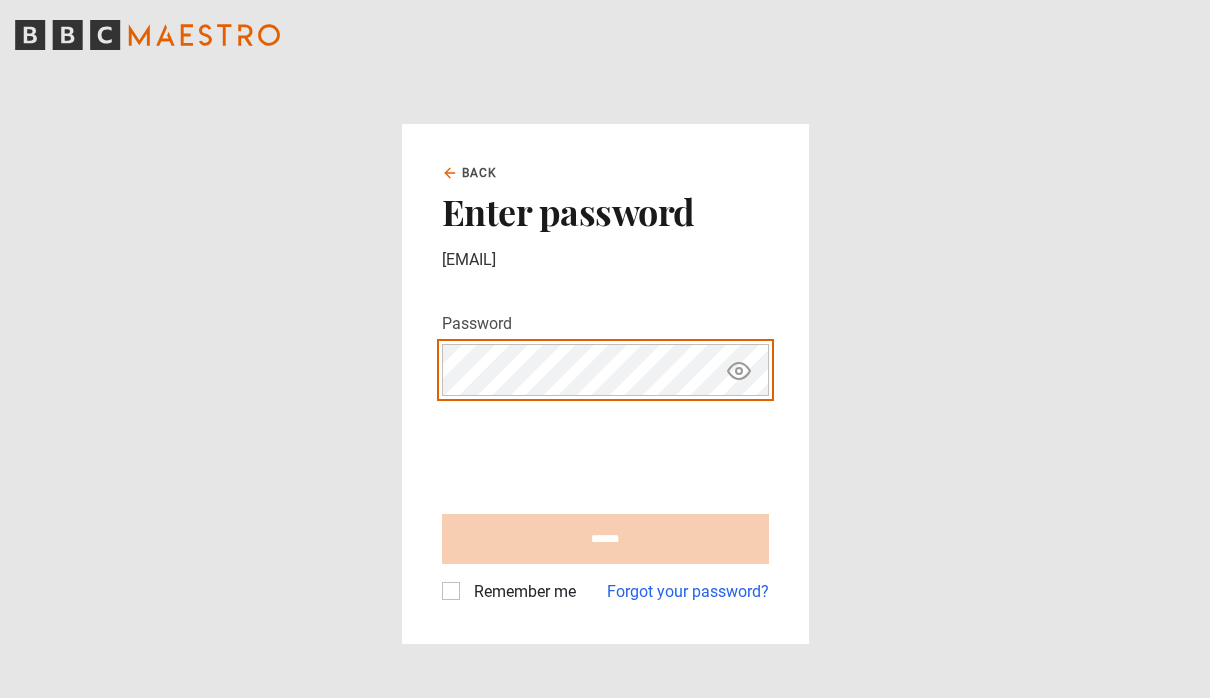 scroll, scrollTop: 0, scrollLeft: 0, axis: both 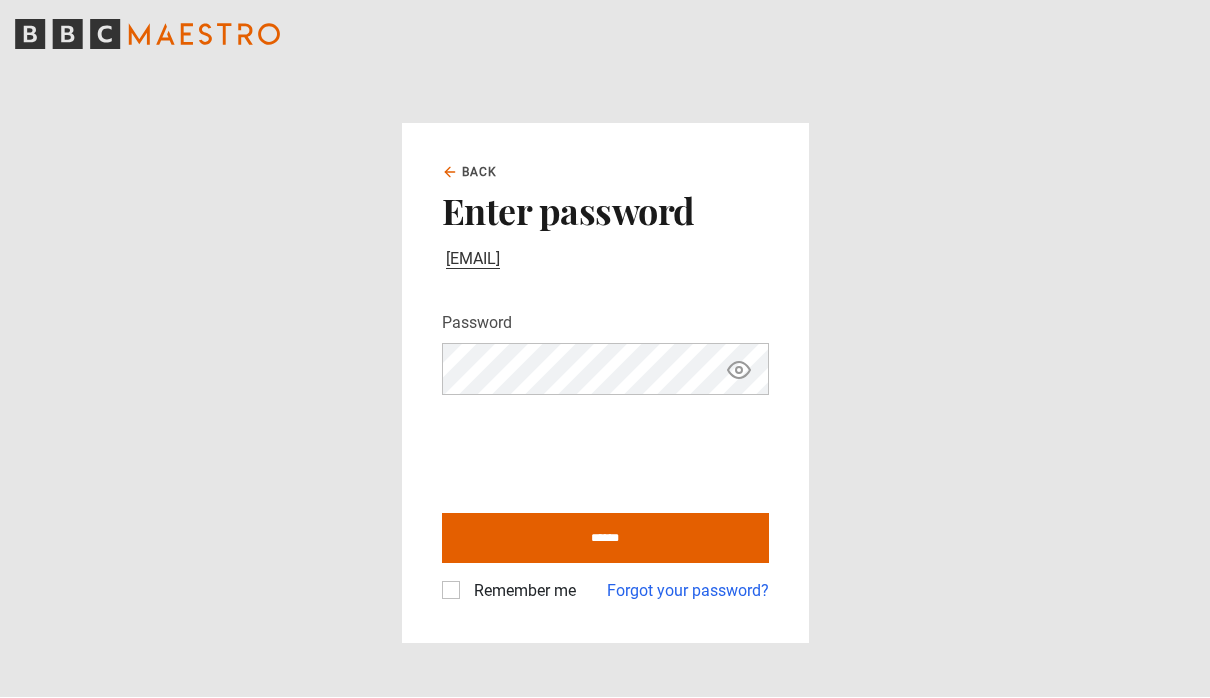 click on "******" at bounding box center (605, 539) 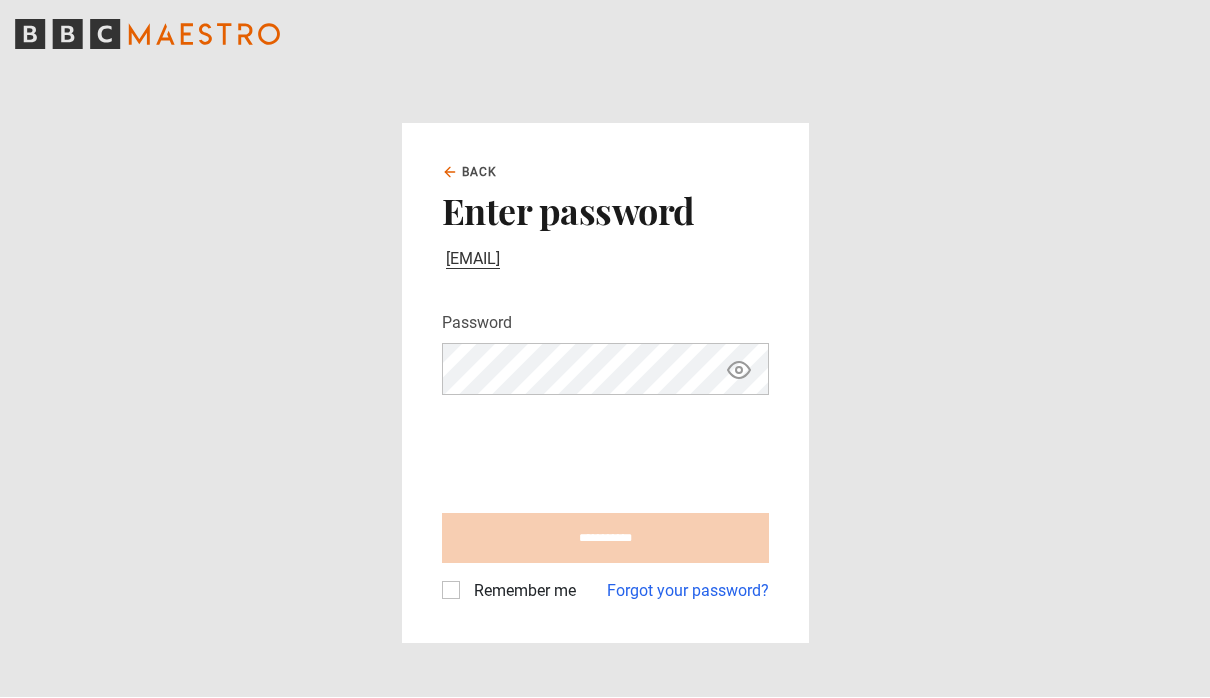 click on "Remember me" at bounding box center (521, 592) 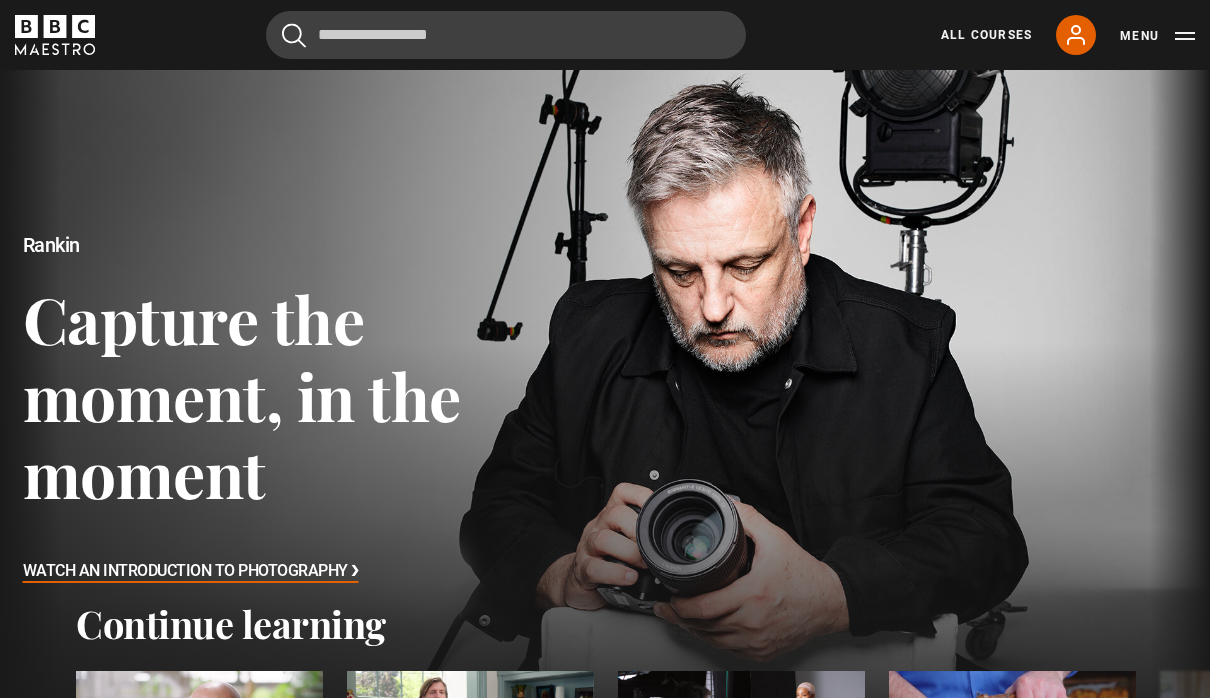 scroll, scrollTop: 0, scrollLeft: 0, axis: both 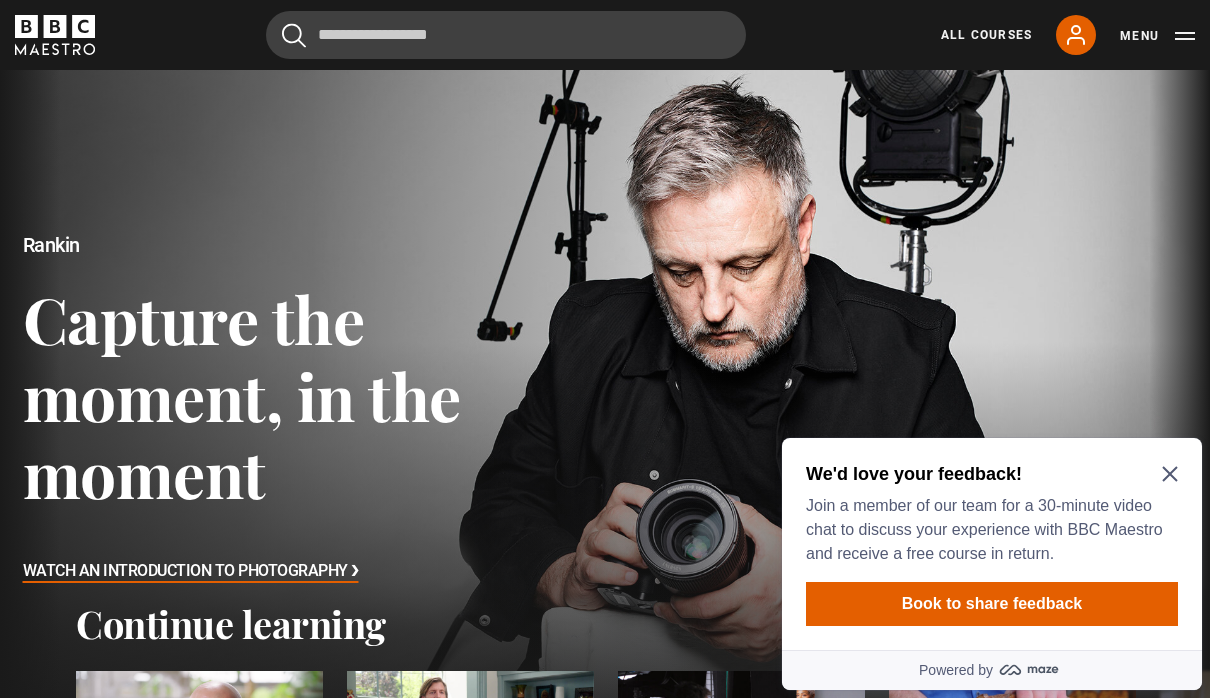click 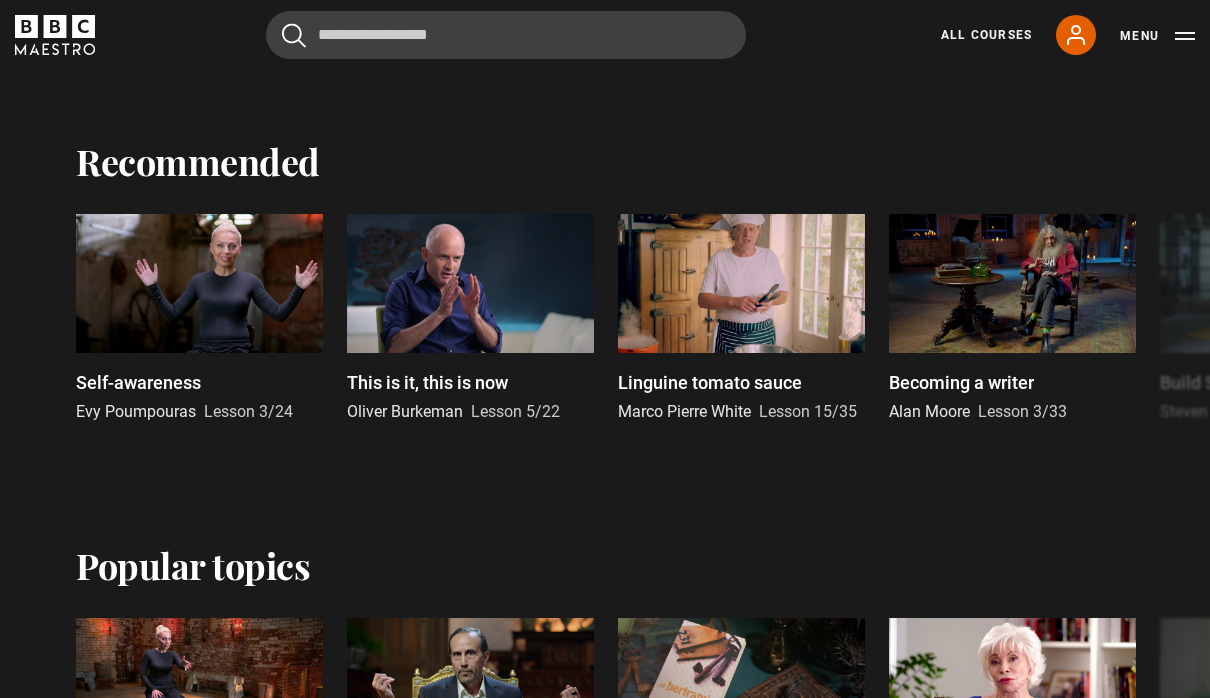 scroll, scrollTop: 1236, scrollLeft: 0, axis: vertical 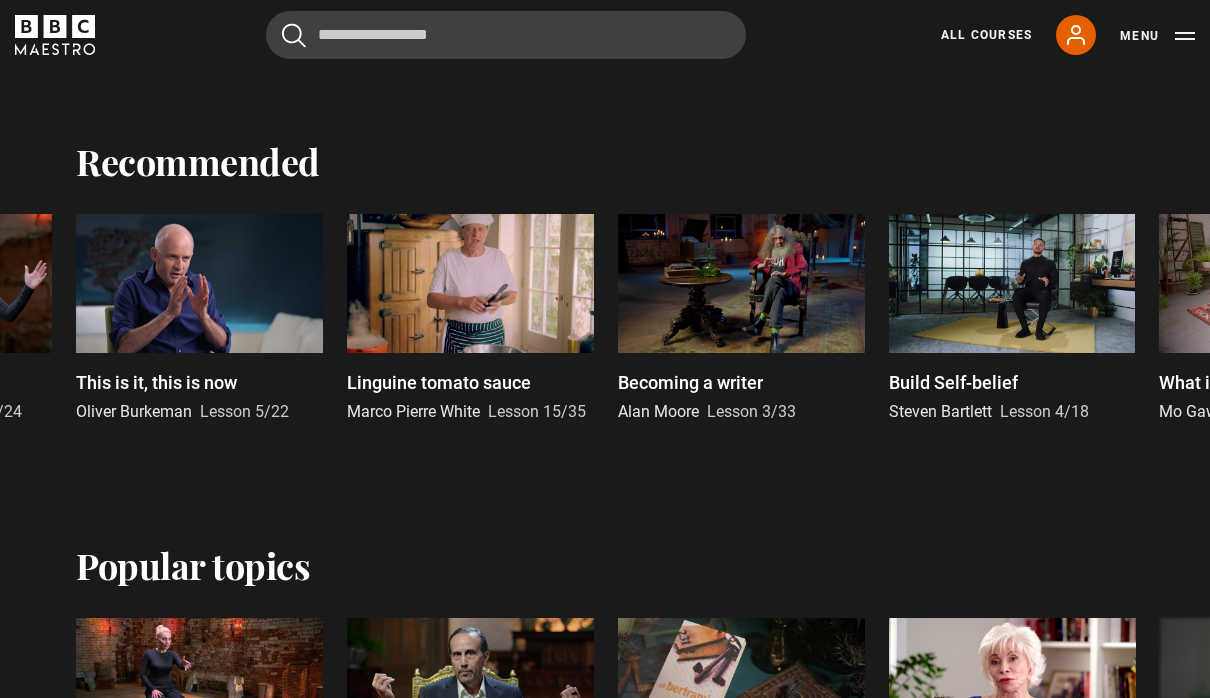 click at bounding box center (1012, 283) 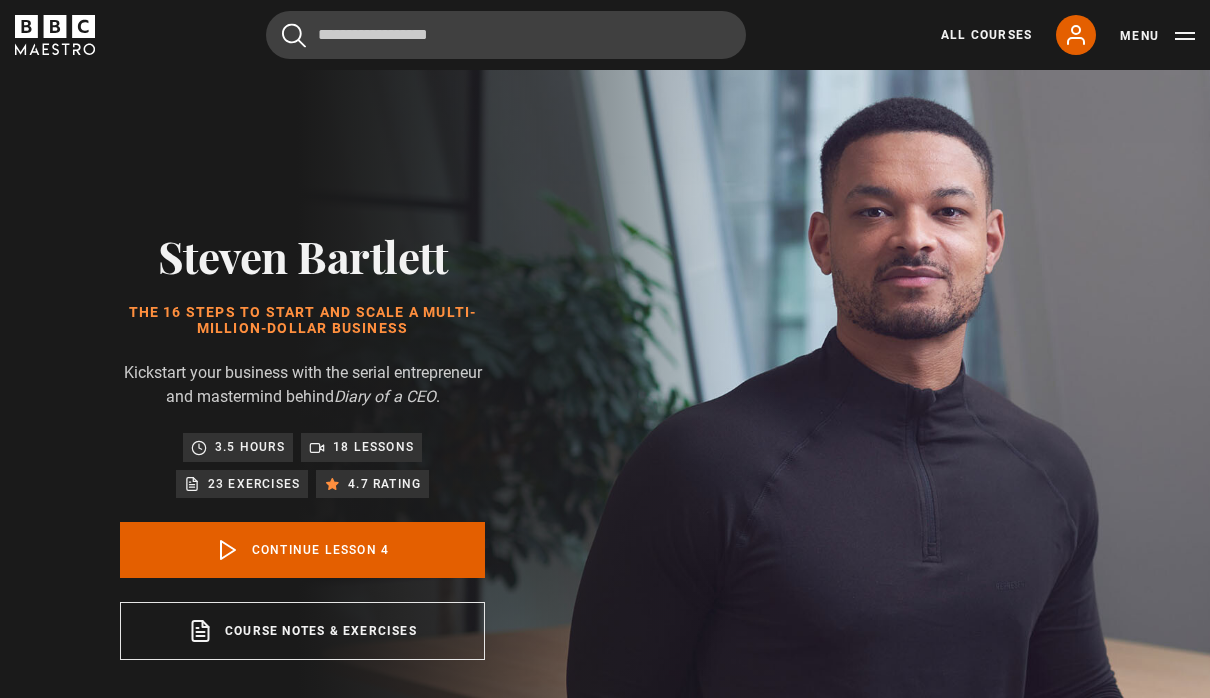 scroll, scrollTop: 817, scrollLeft: 0, axis: vertical 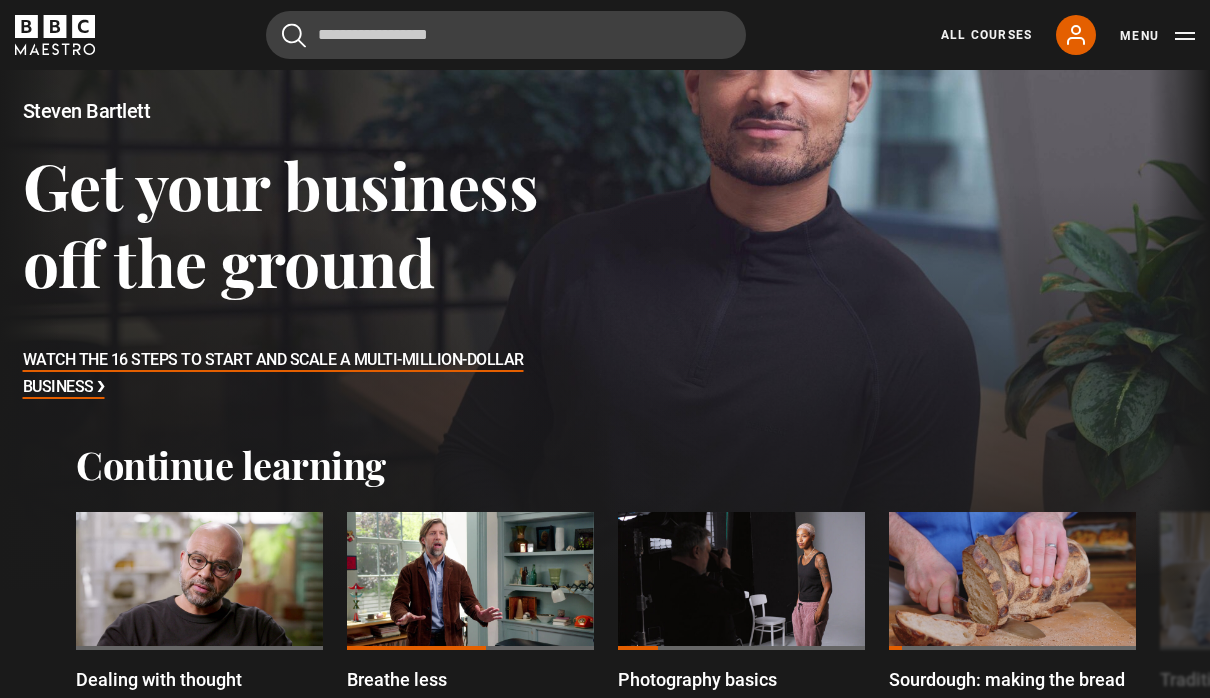 click at bounding box center [199, 581] 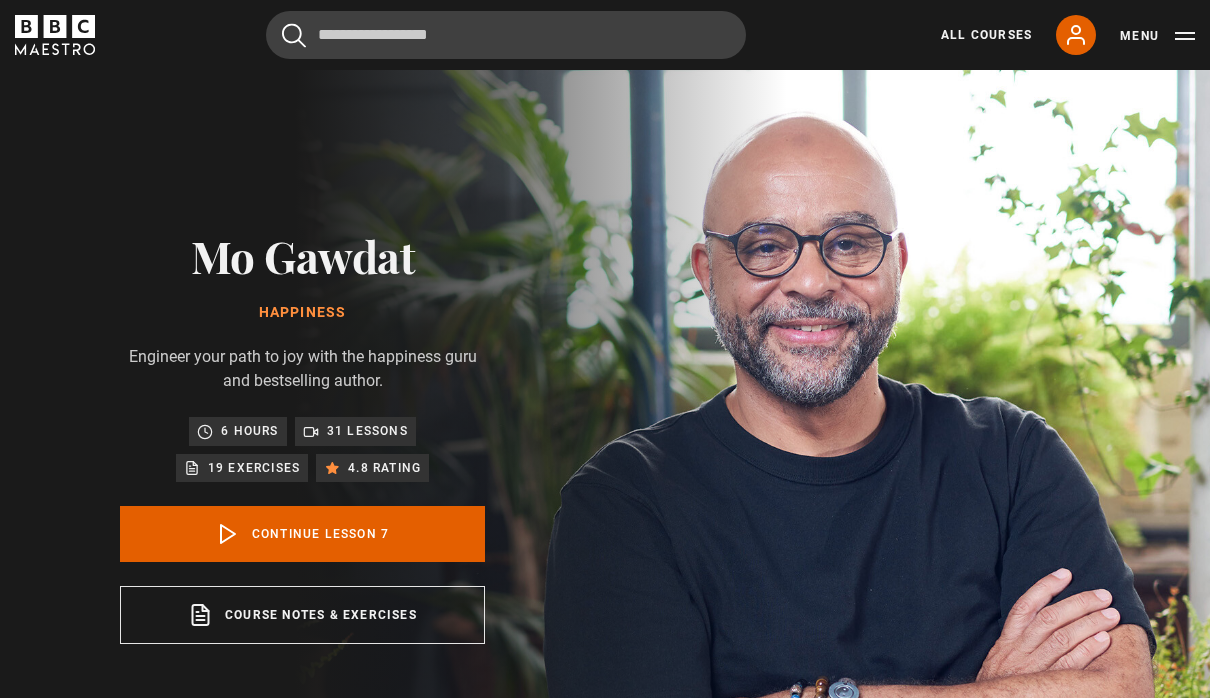 scroll, scrollTop: 802, scrollLeft: 0, axis: vertical 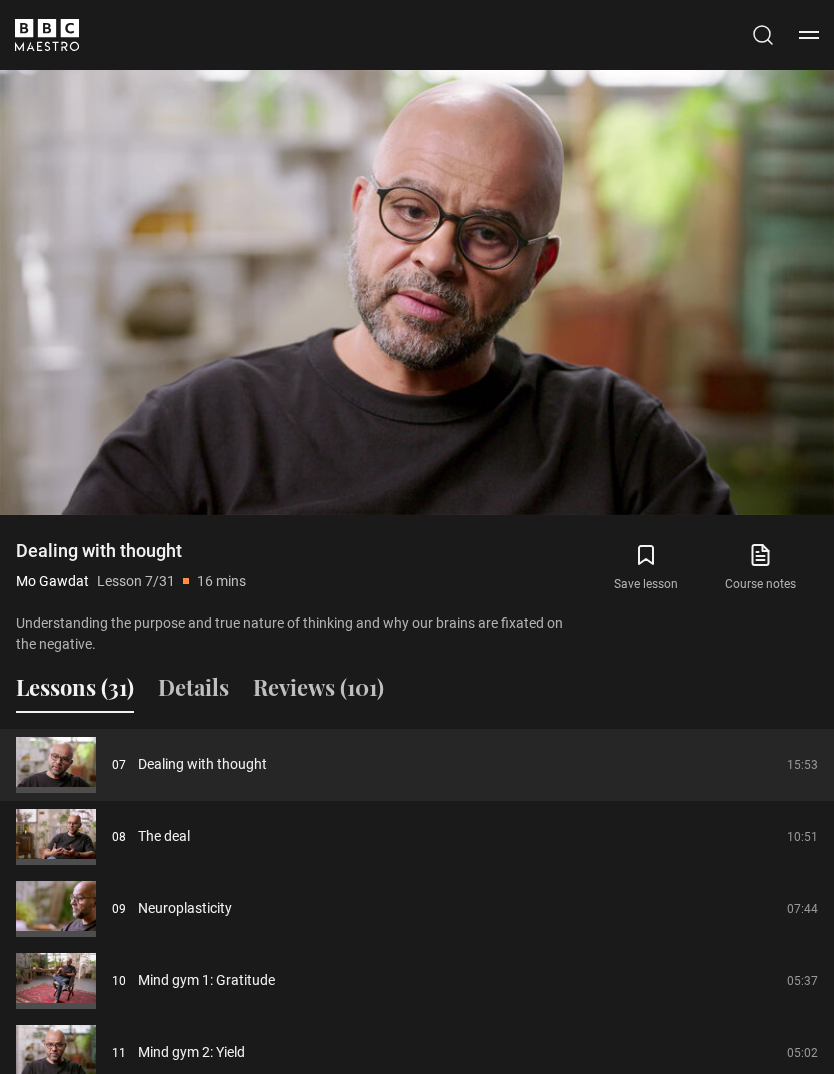 click on "Details" at bounding box center (193, 692) 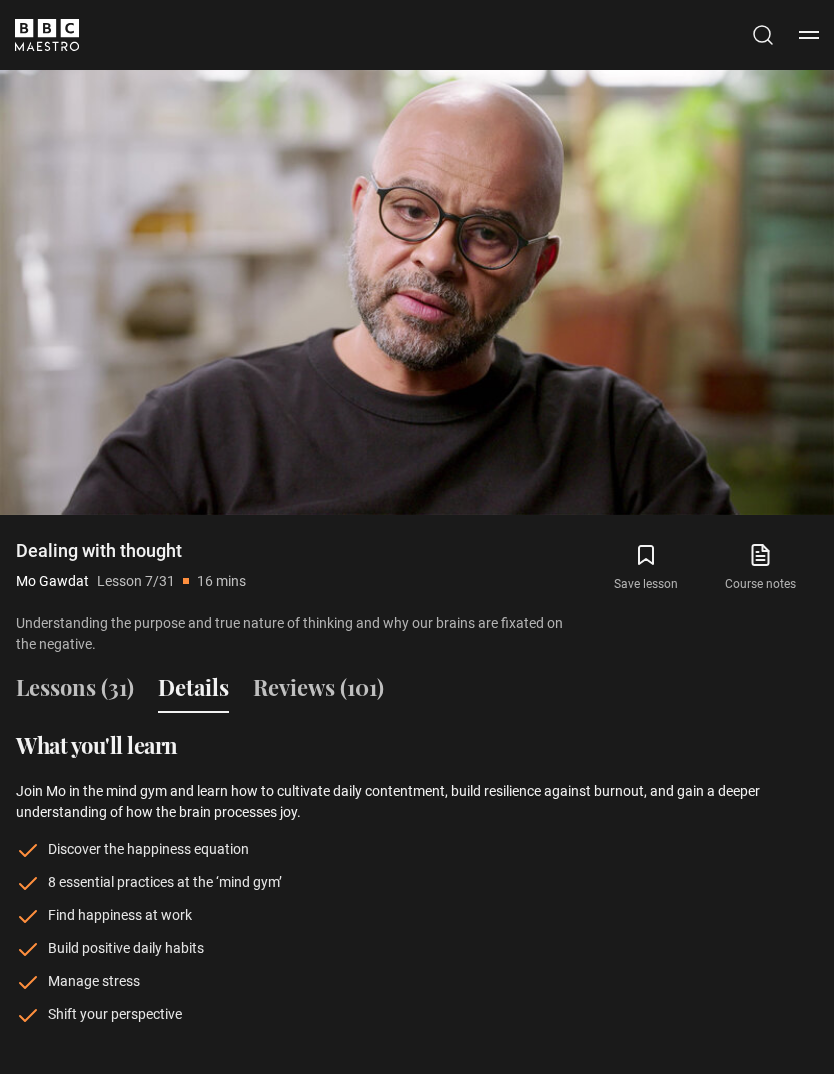 click on "Lessons (31)" at bounding box center [75, 692] 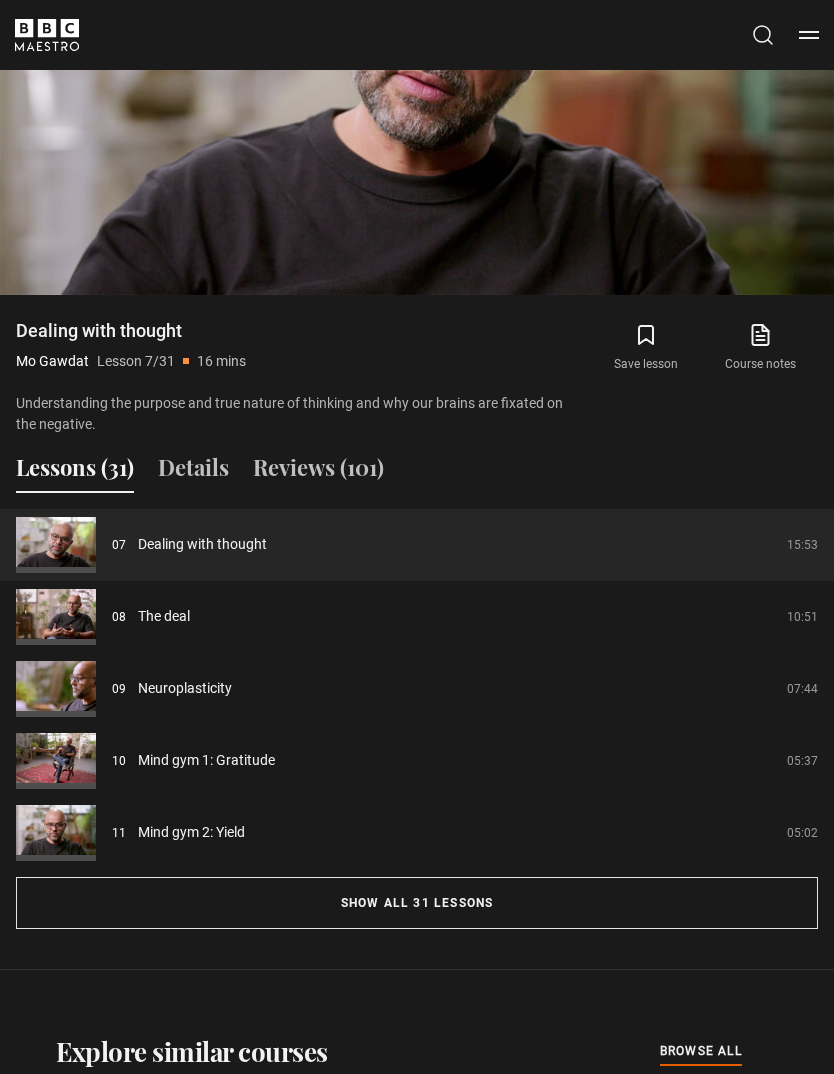 scroll, scrollTop: 1547, scrollLeft: 0, axis: vertical 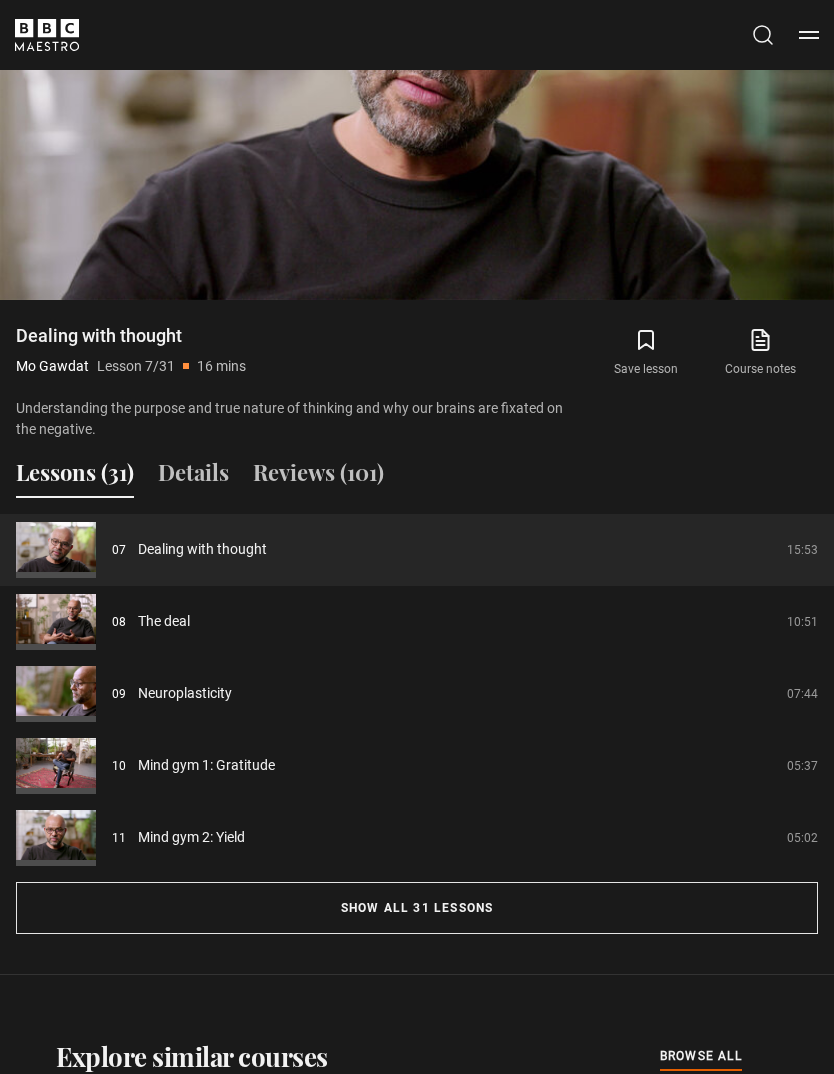 click on "Show all 31 lessons" at bounding box center [417, 908] 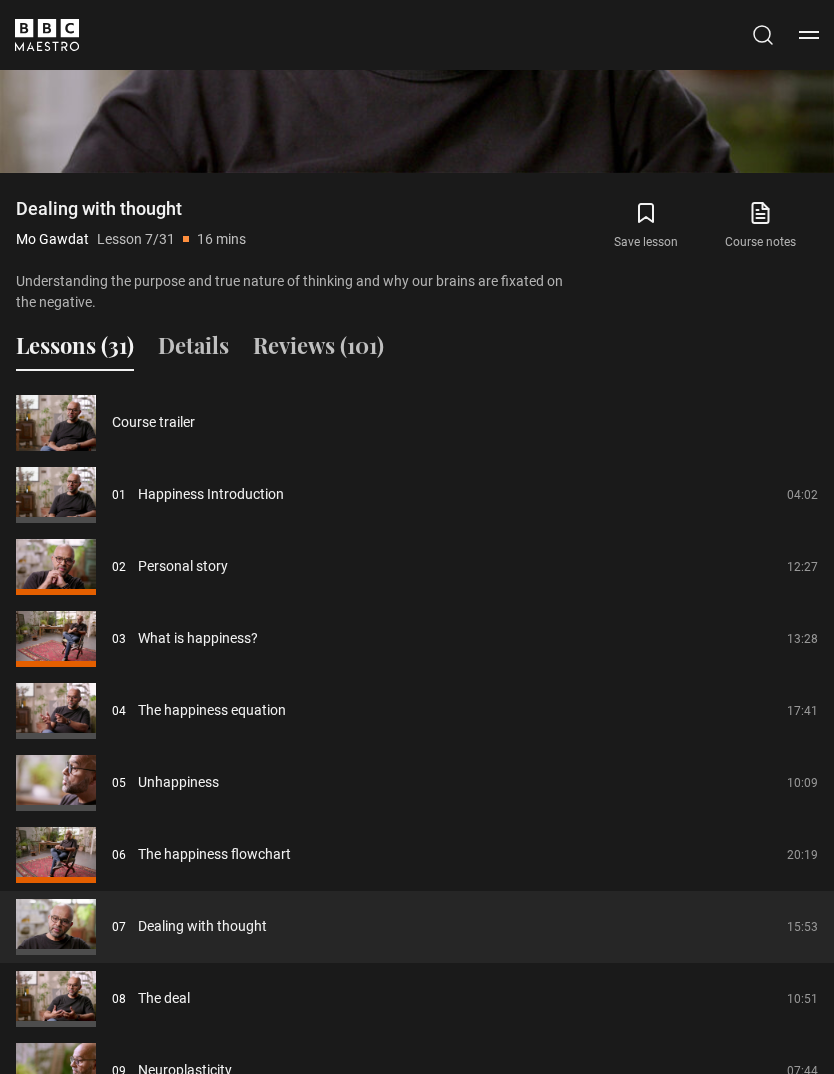 scroll, scrollTop: 1646, scrollLeft: 0, axis: vertical 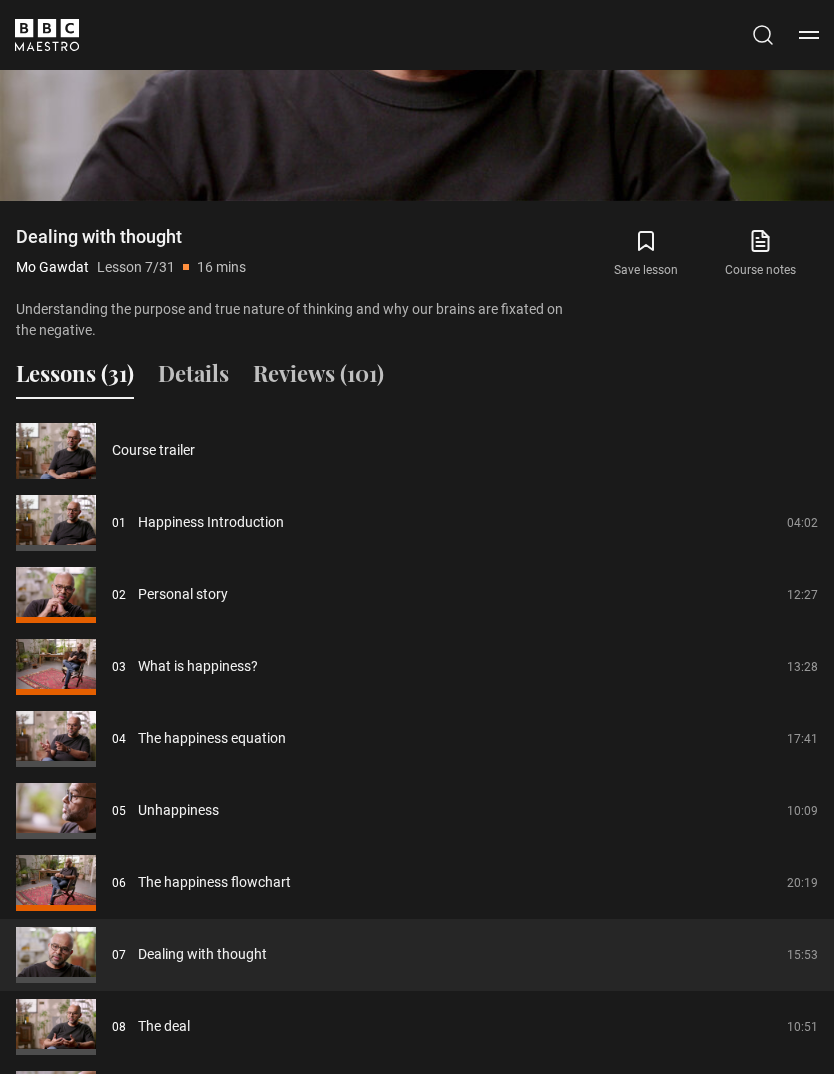 click on "The happiness flowchart" at bounding box center [214, 882] 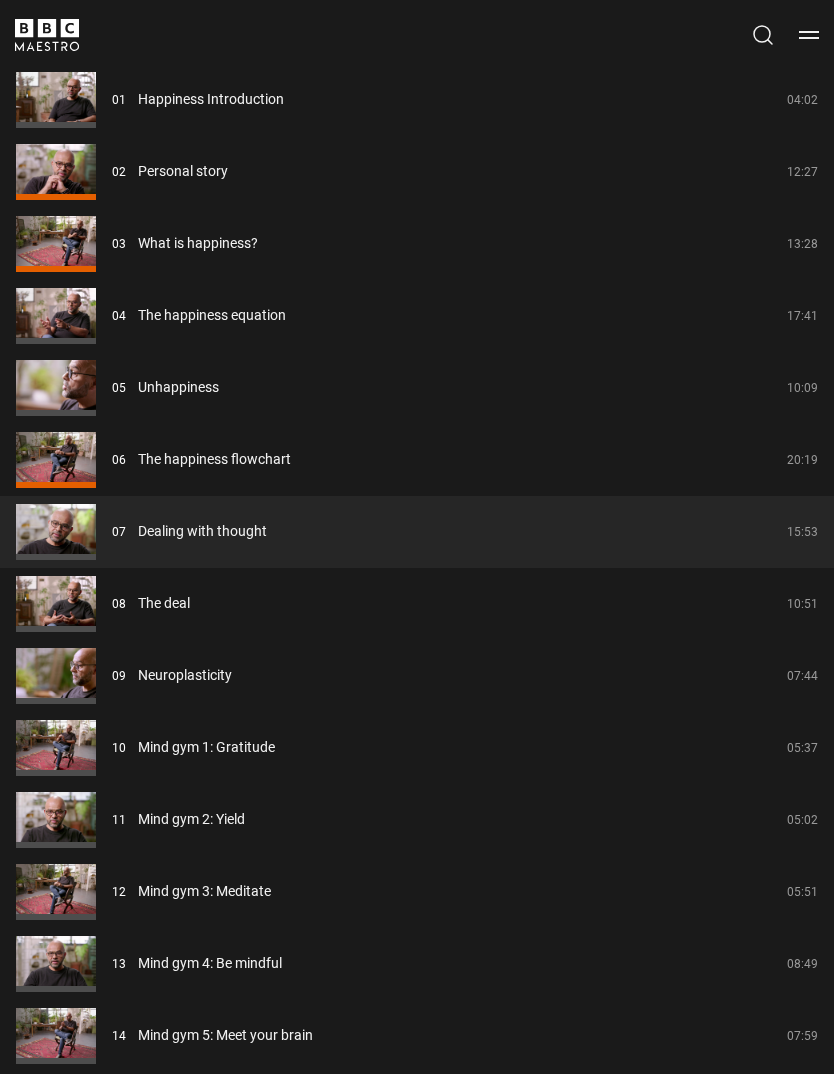 click on "The happiness flowchart" at bounding box center (214, 459) 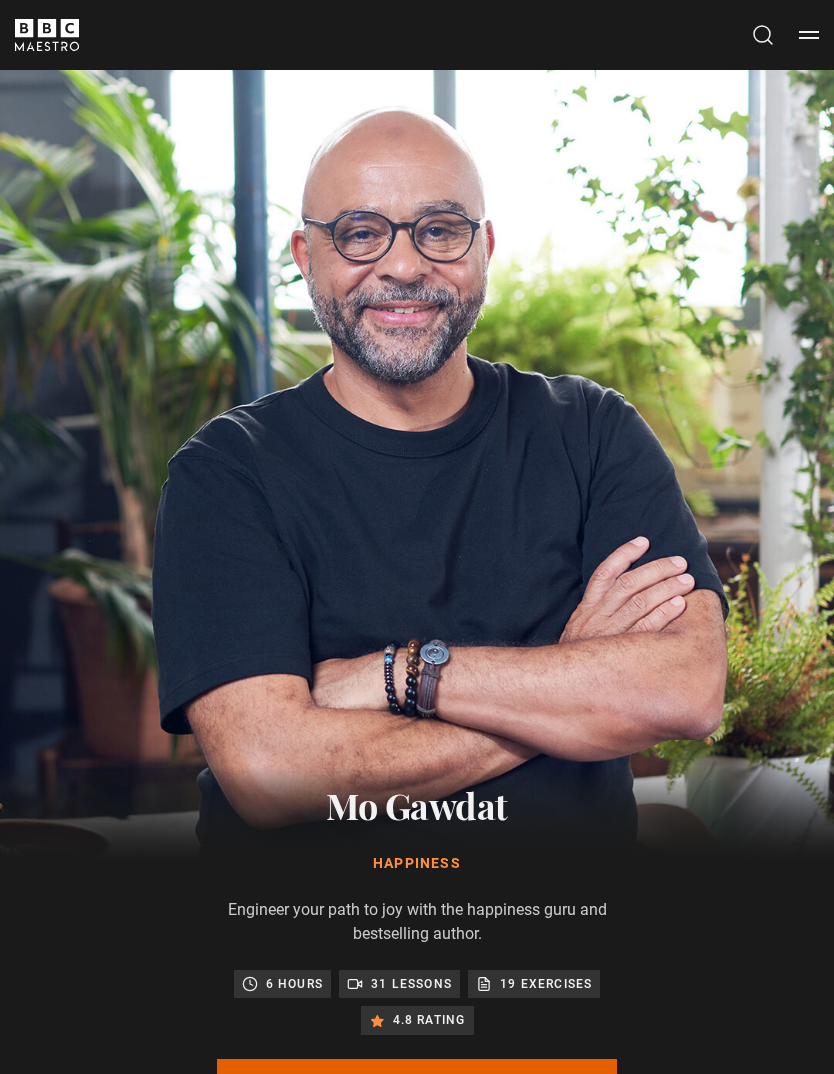 scroll, scrollTop: 1239, scrollLeft: 0, axis: vertical 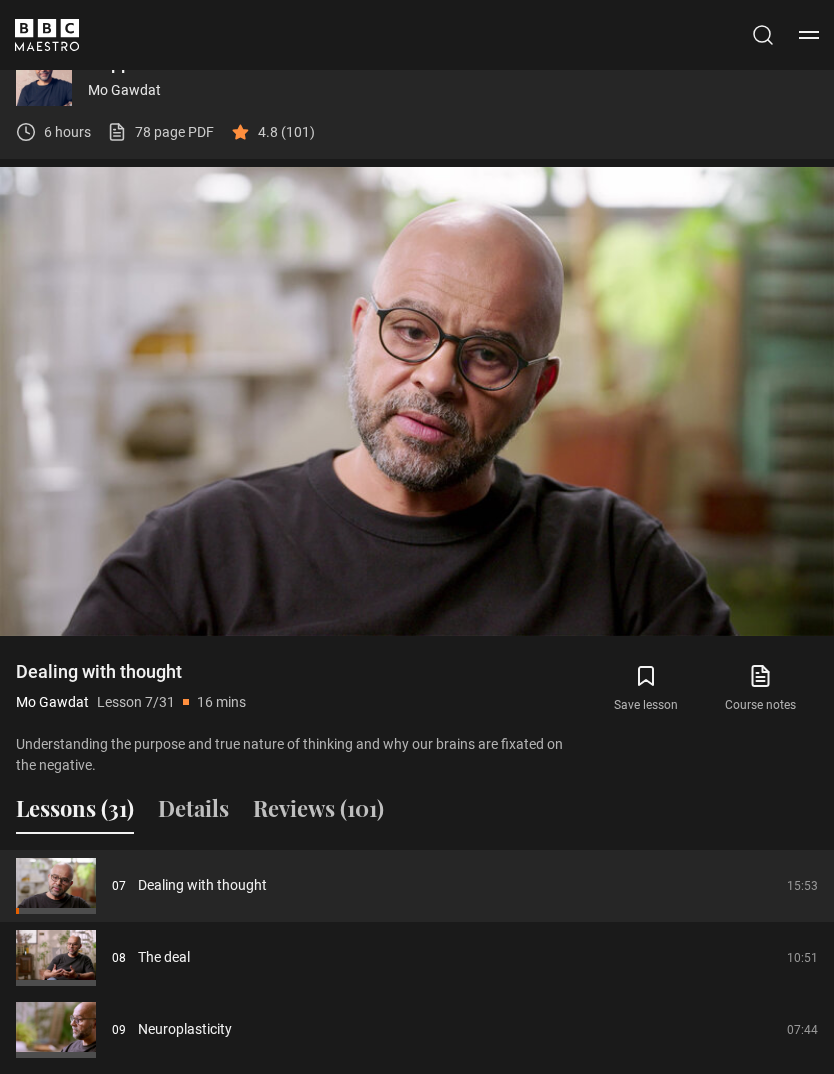 click on "Video Player is loading. Play Lesson Dealing with thought   10s Skip Back 10 seconds Pause 10s Skip Forward 10 seconds Loaded :  66.56% Pause Mute Current Time  9:31 - Duration  15:54
Mo Gawdat
Lesson 7
Dealing with thought
1x Playback Rate 2x 1.5x 1x , selected 0.5x auto Quality 360p 720p 1080p 2160p Auto , selected Captions captions off , selected English  Captions This is a modal window.
Lesson Completed
Up next
The deal
Cancel
Do you want to save this lesson?
Save lesson
Rewatch" at bounding box center [417, 401] 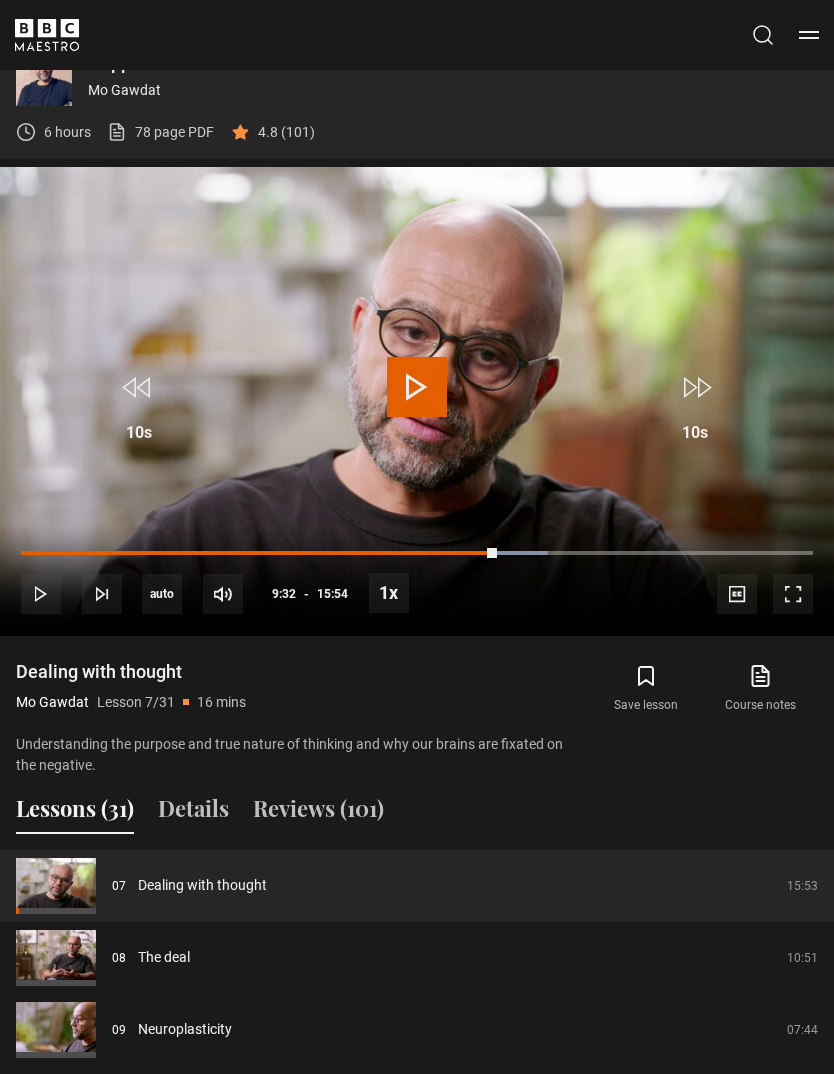 click 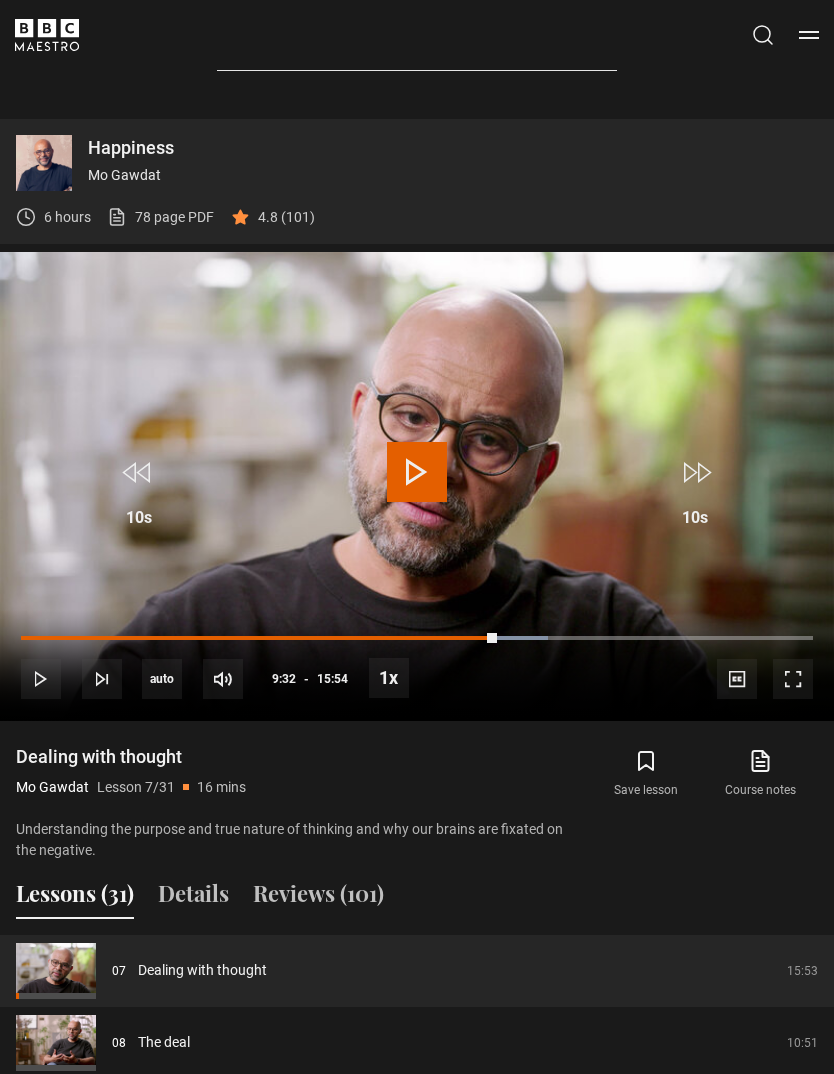 scroll, scrollTop: 1143, scrollLeft: 0, axis: vertical 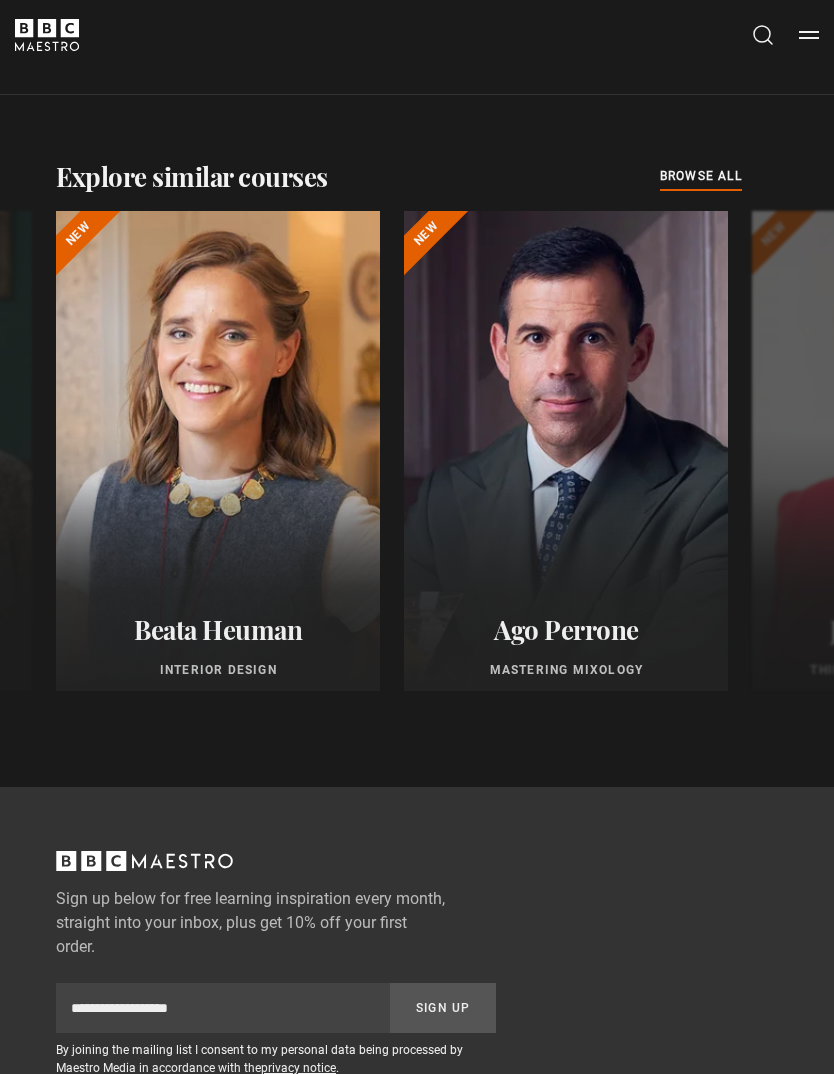 click on "browse all" at bounding box center [701, 176] 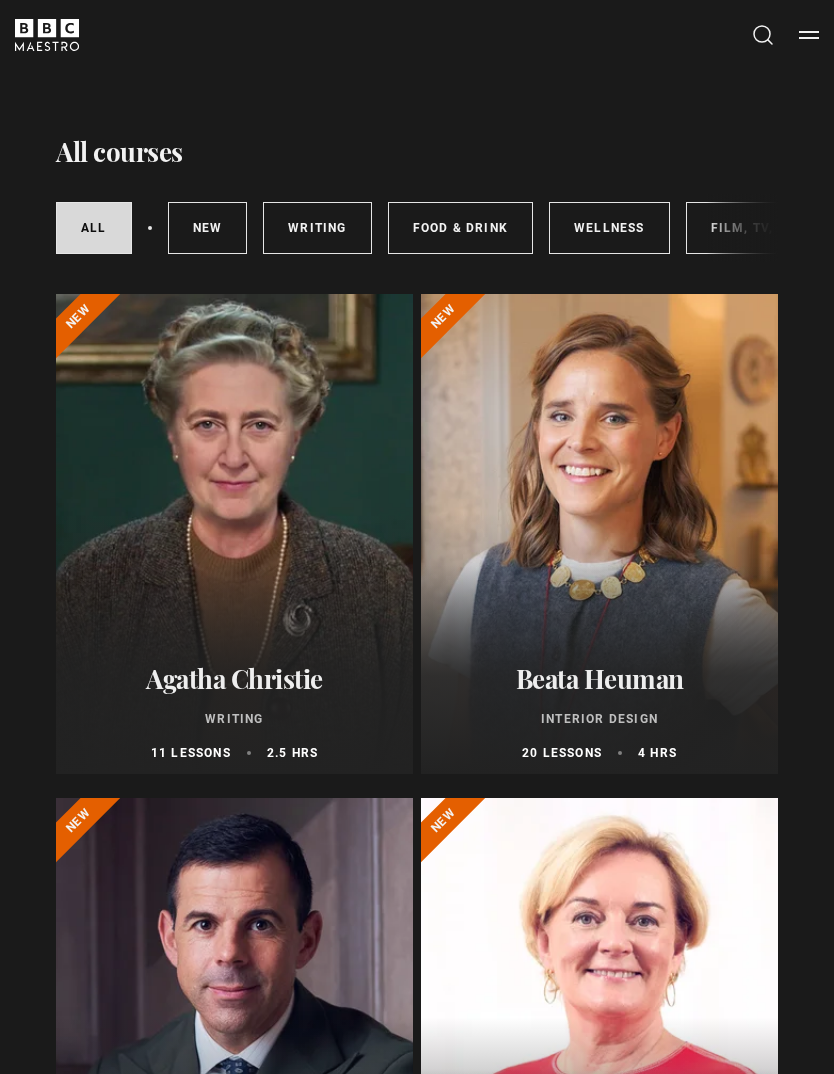 scroll, scrollTop: 0, scrollLeft: 0, axis: both 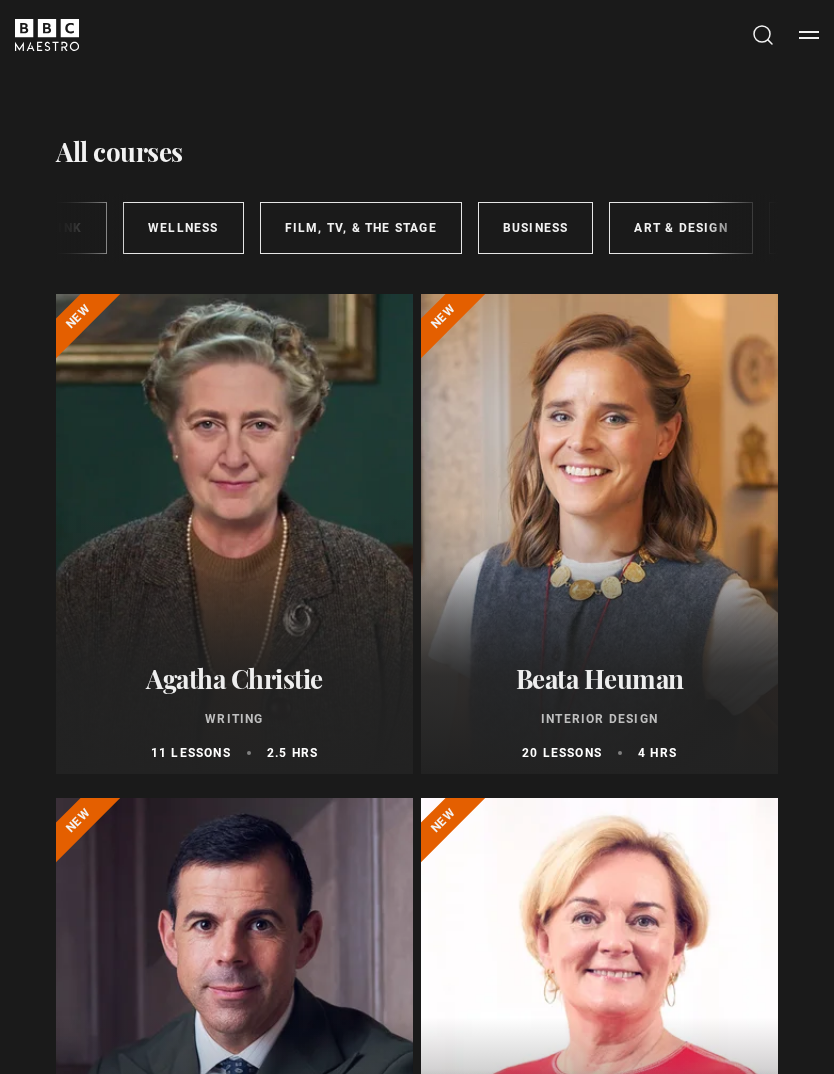 click on "Business" at bounding box center [536, 228] 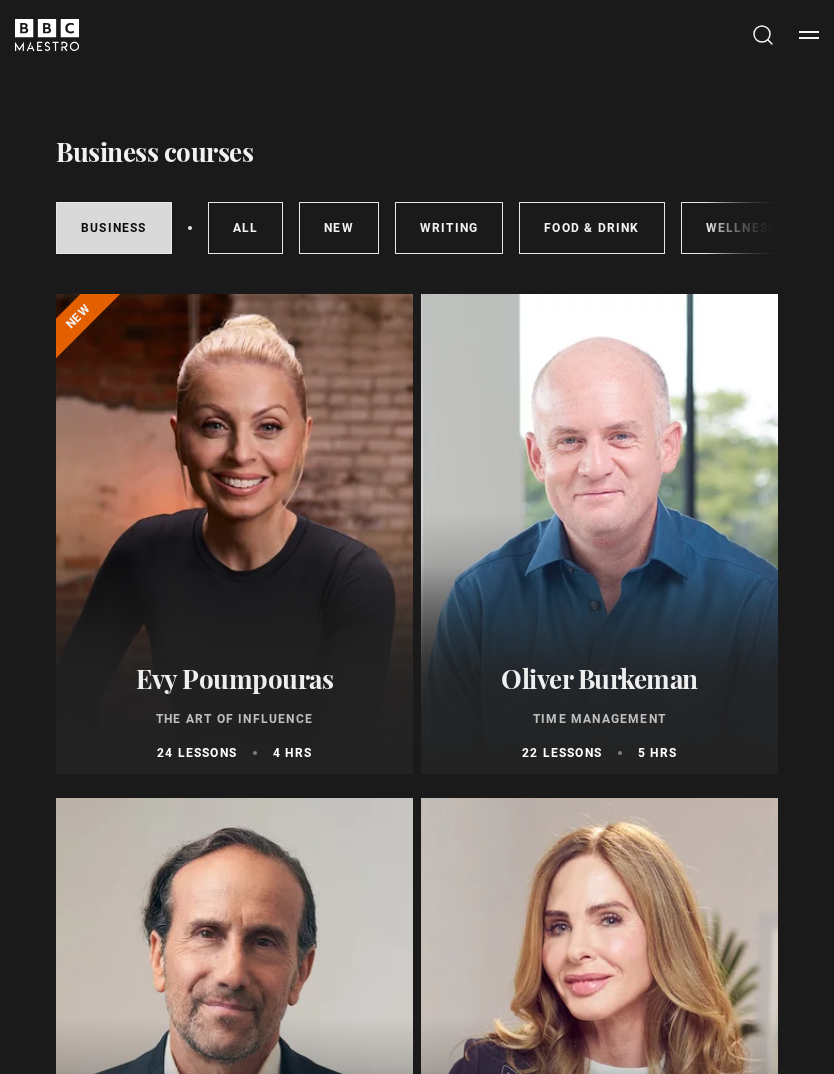 scroll, scrollTop: 0, scrollLeft: 0, axis: both 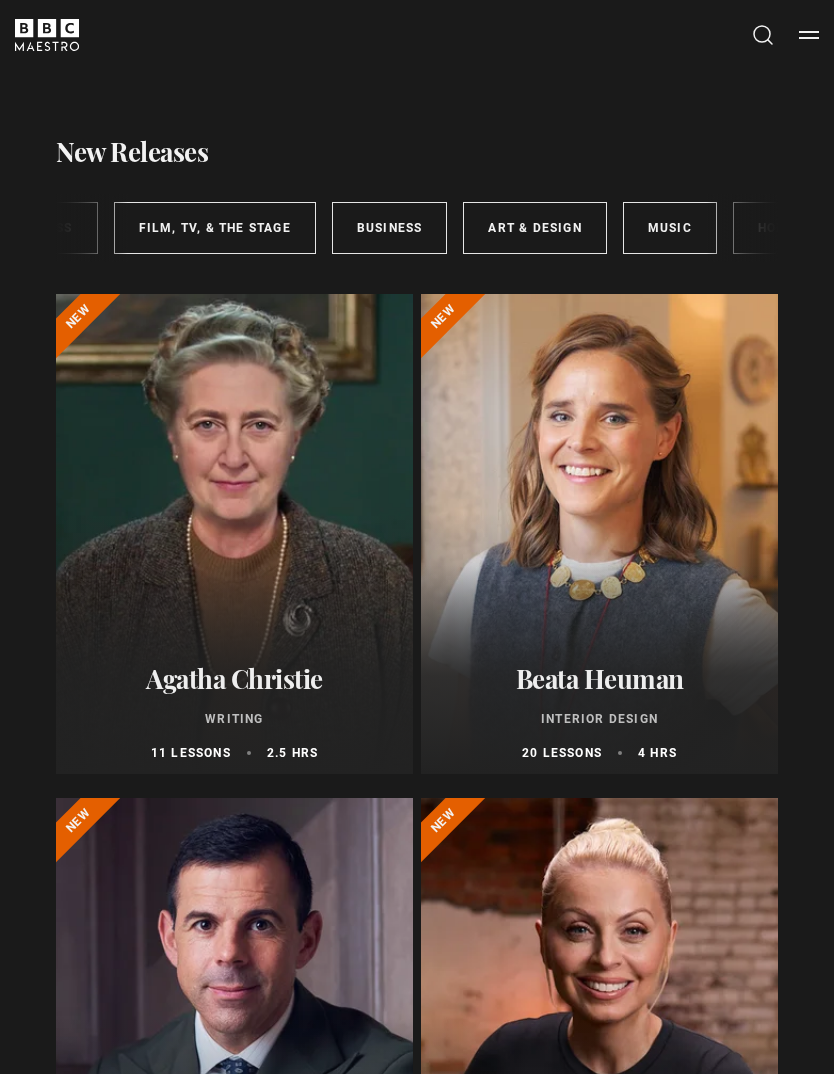 click on "Art & Design" at bounding box center [534, 228] 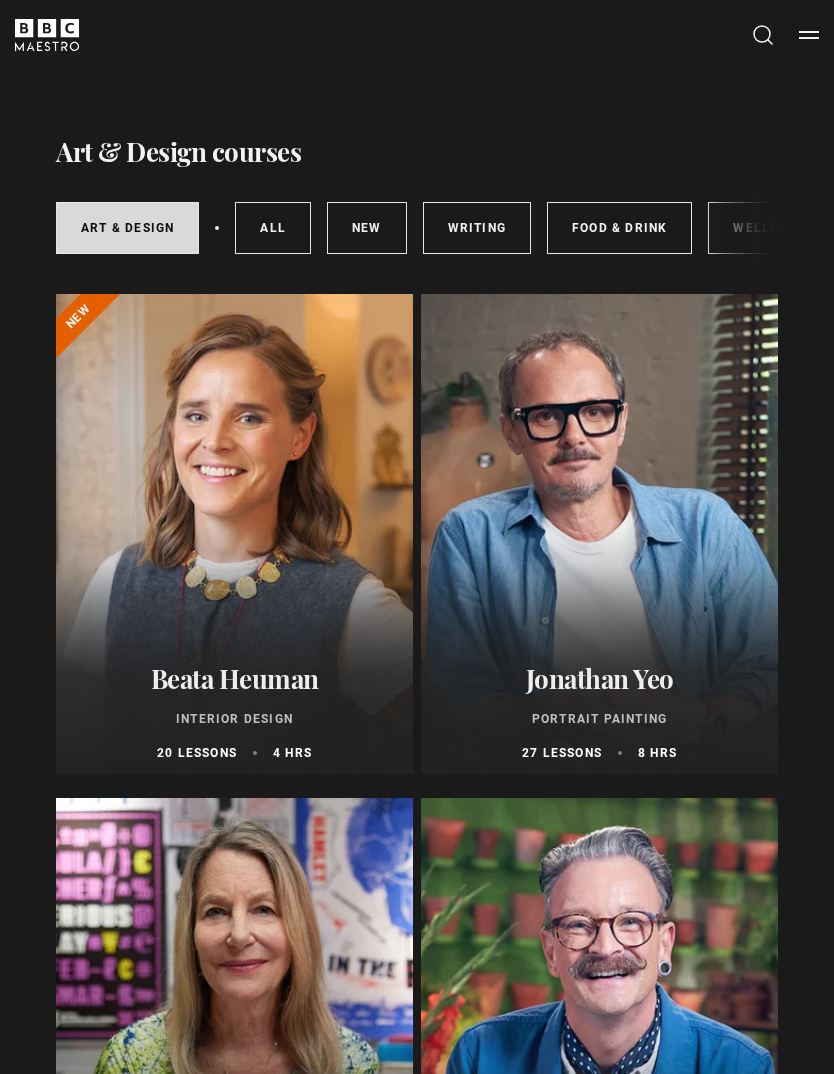 scroll, scrollTop: 0, scrollLeft: 0, axis: both 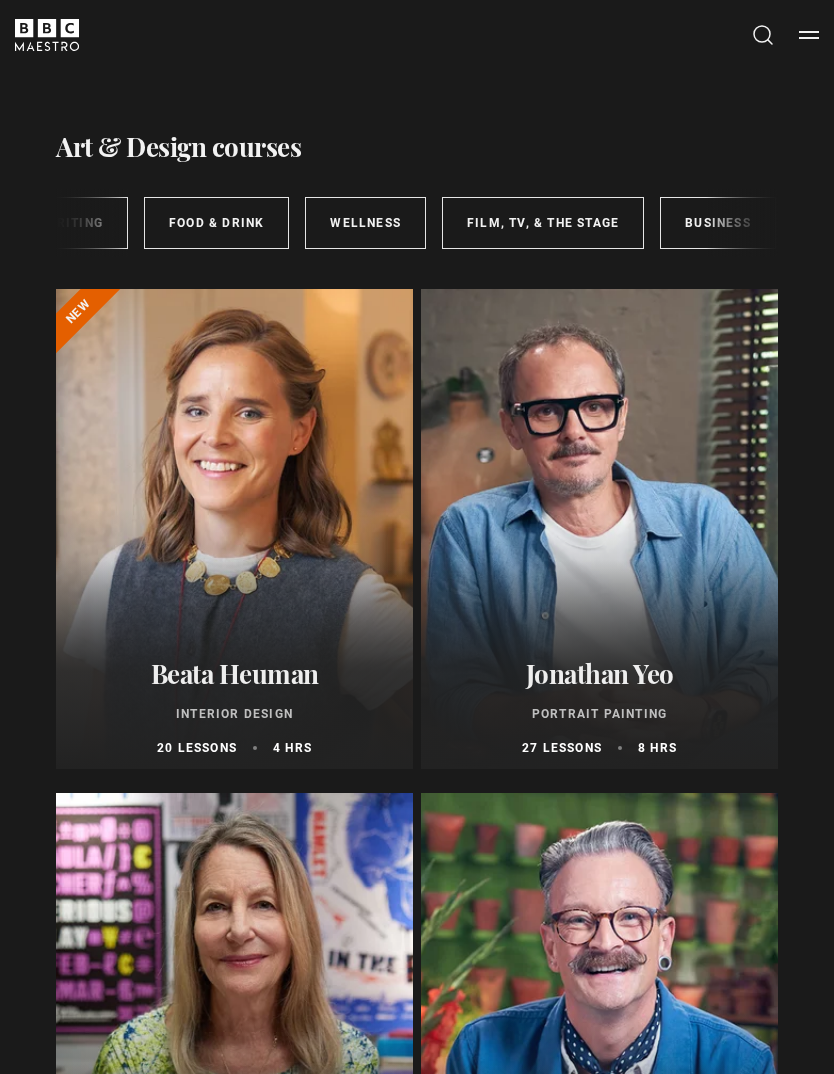 click on "Wellness" at bounding box center [365, 223] 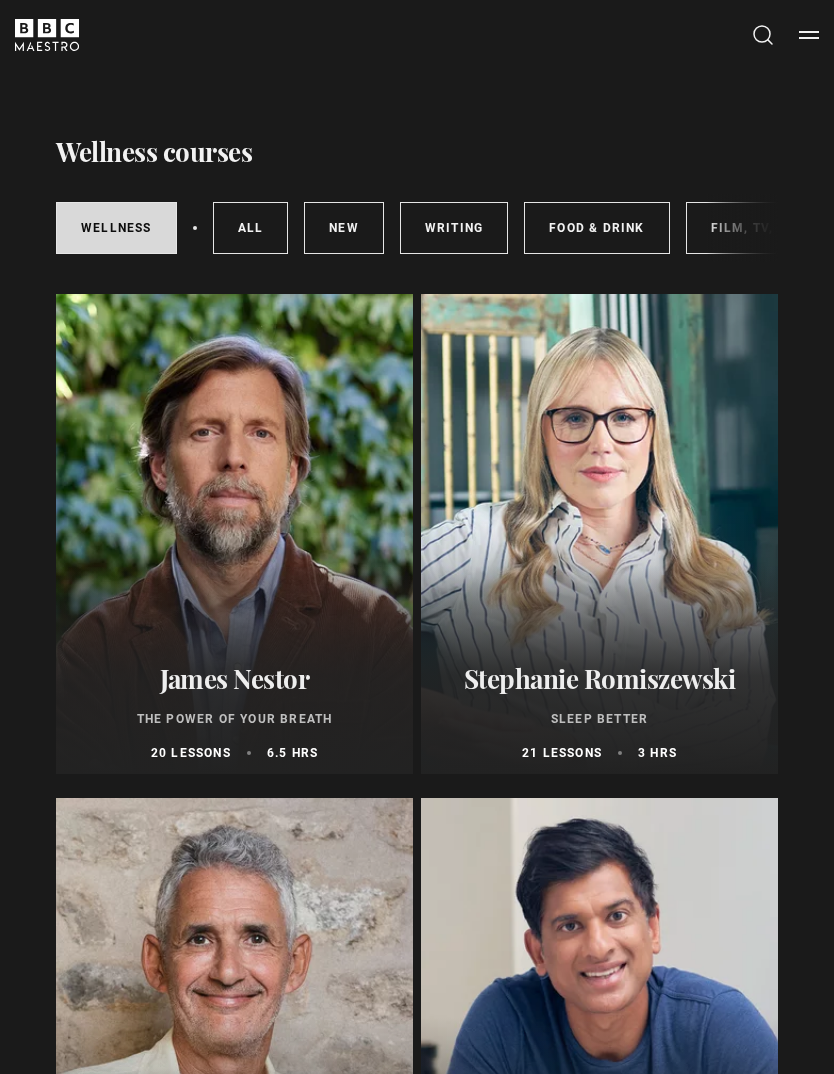 scroll, scrollTop: 0, scrollLeft: 0, axis: both 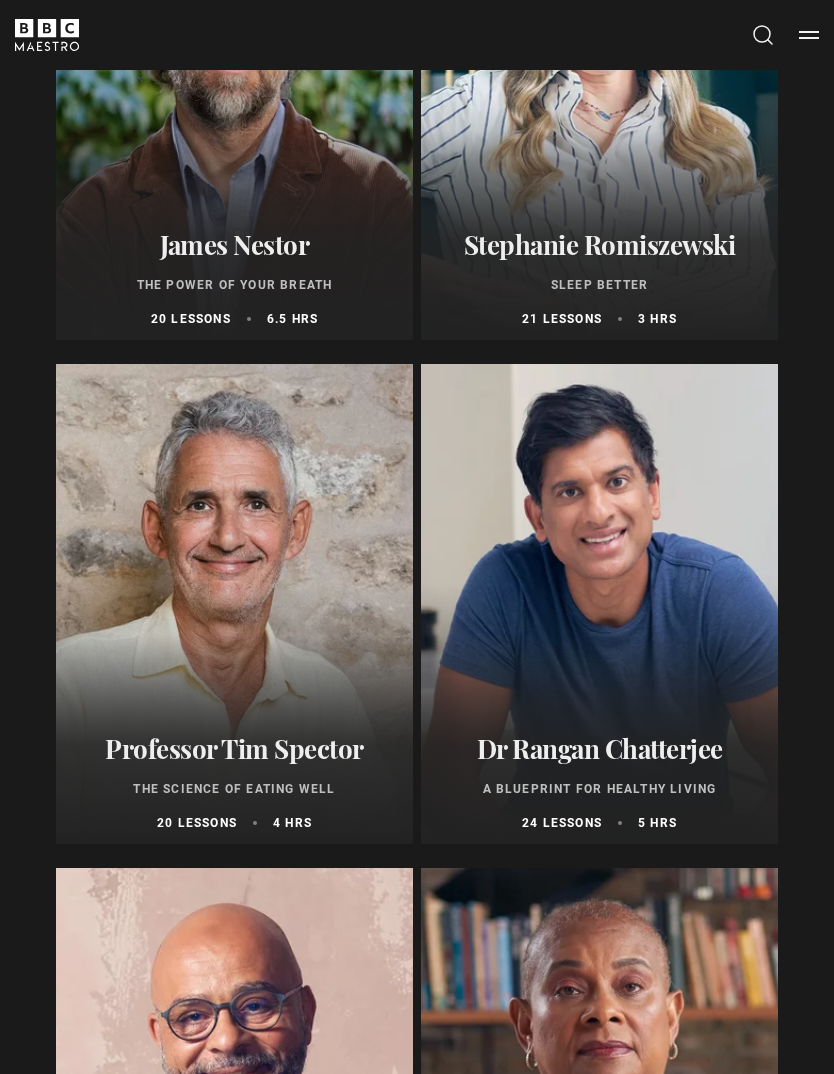 click on "Dr Rangan Chatterjee
A Blueprint for Healthy Living
24 lessons
5 hrs" at bounding box center (599, 782) 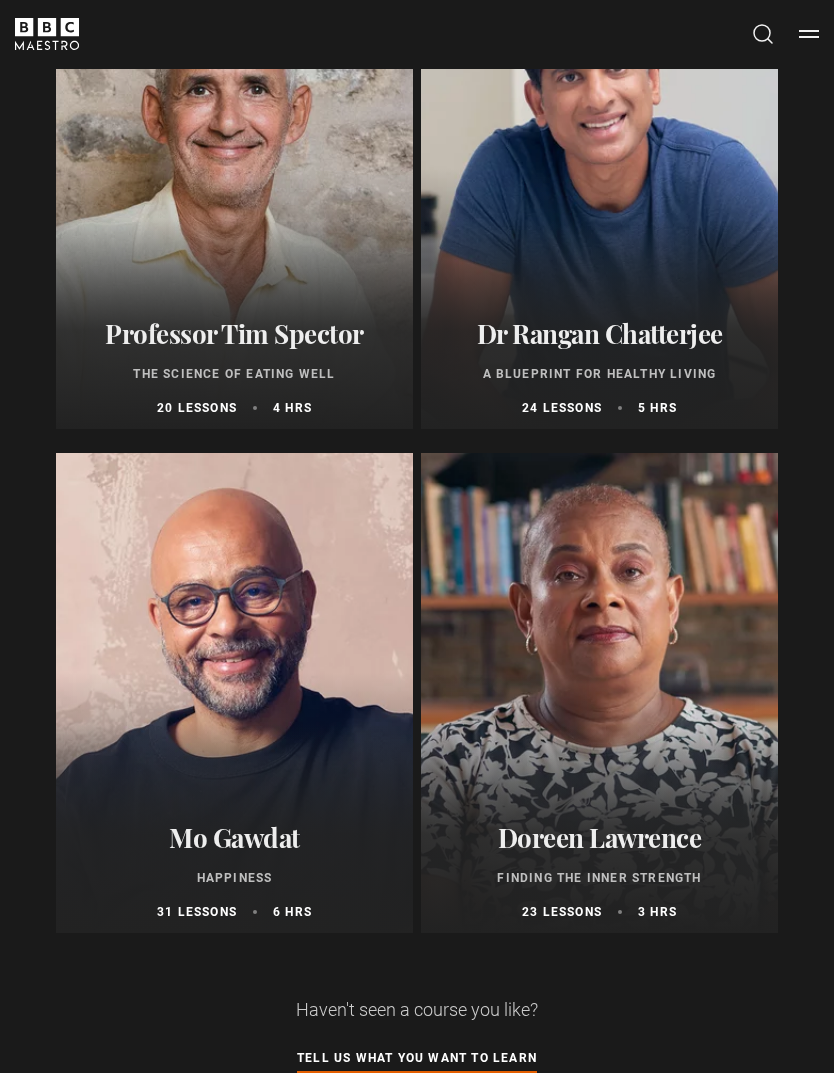 scroll, scrollTop: 847, scrollLeft: 0, axis: vertical 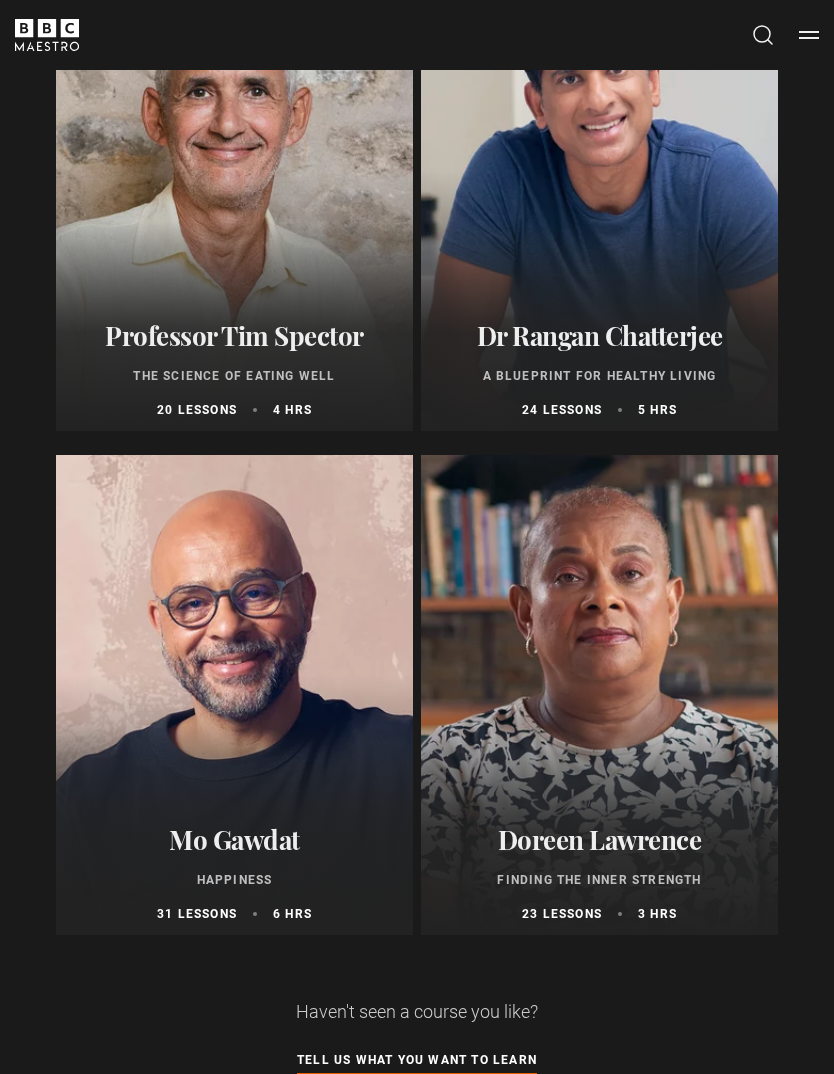click on "Finding the Inner Strength" at bounding box center (599, 880) 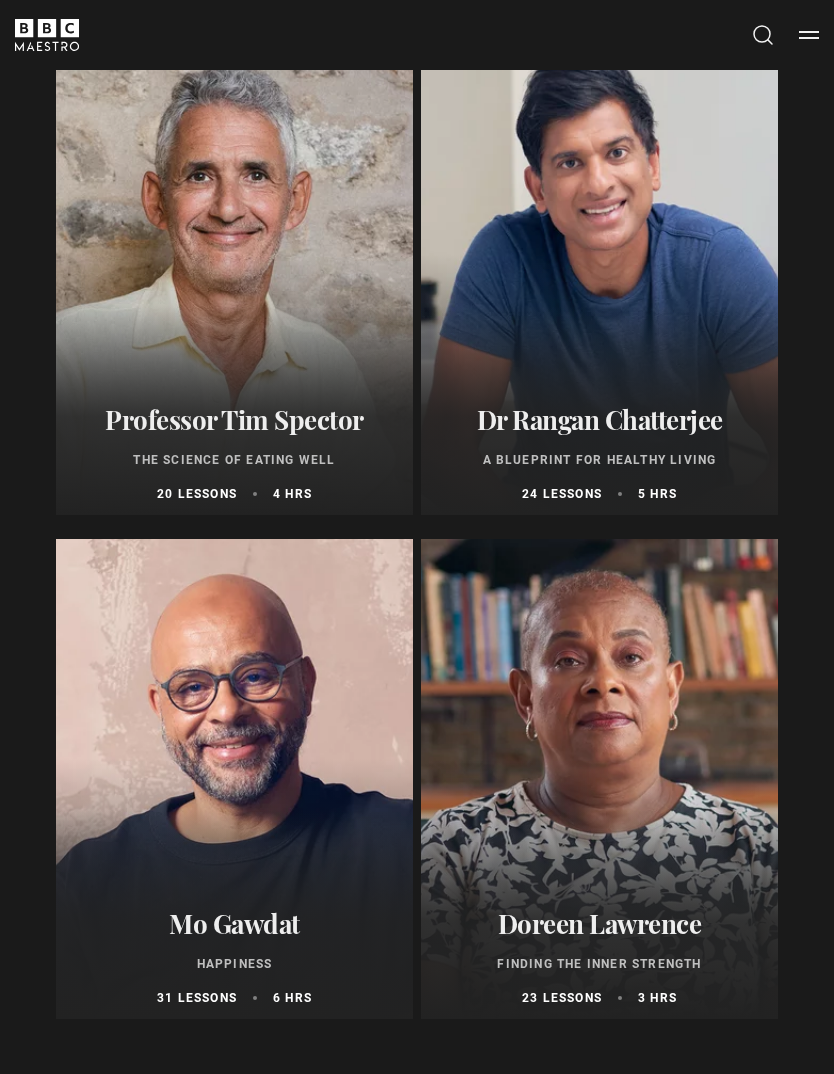 scroll, scrollTop: 763, scrollLeft: 0, axis: vertical 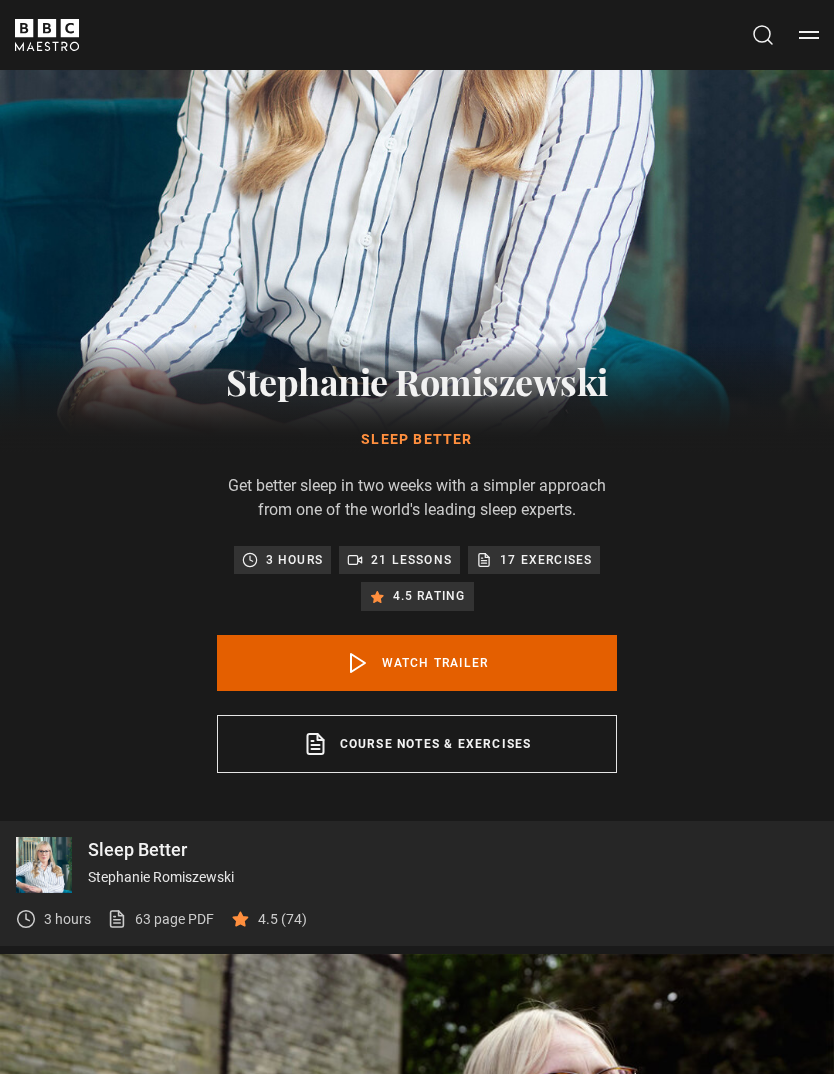 click on "Course notes & exercises
opens in a new tab" at bounding box center (417, 745) 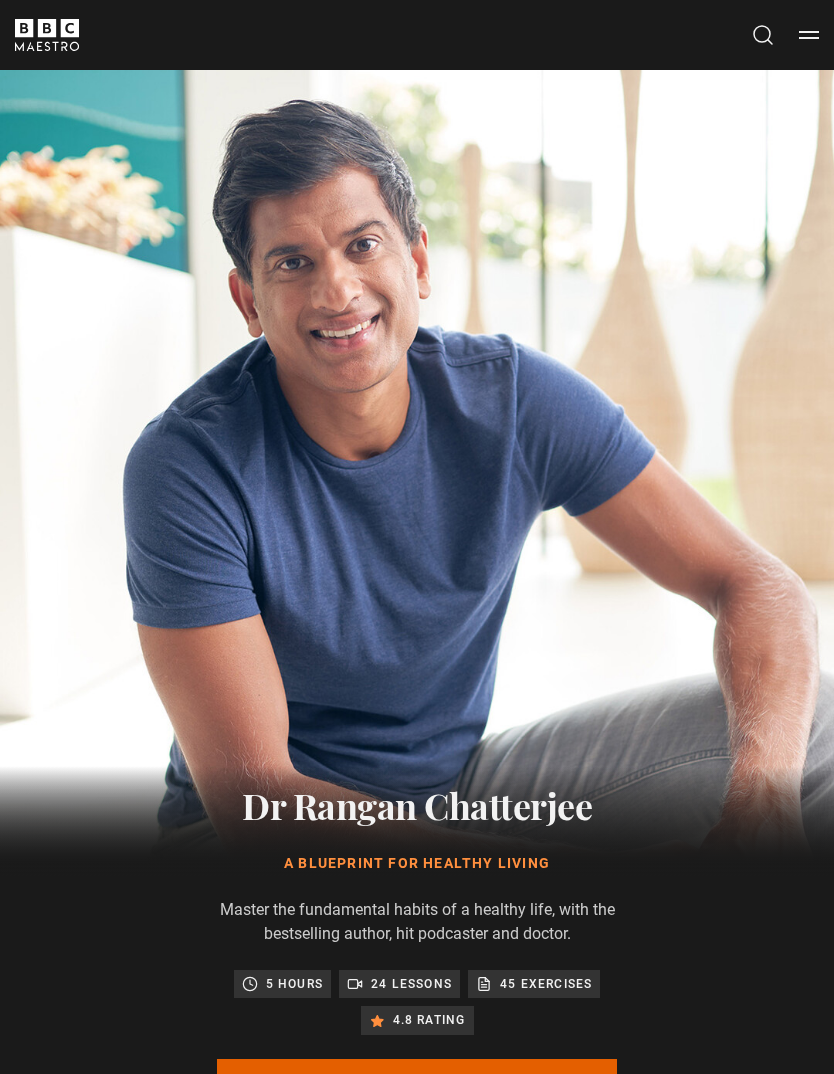 scroll, scrollTop: 109, scrollLeft: 0, axis: vertical 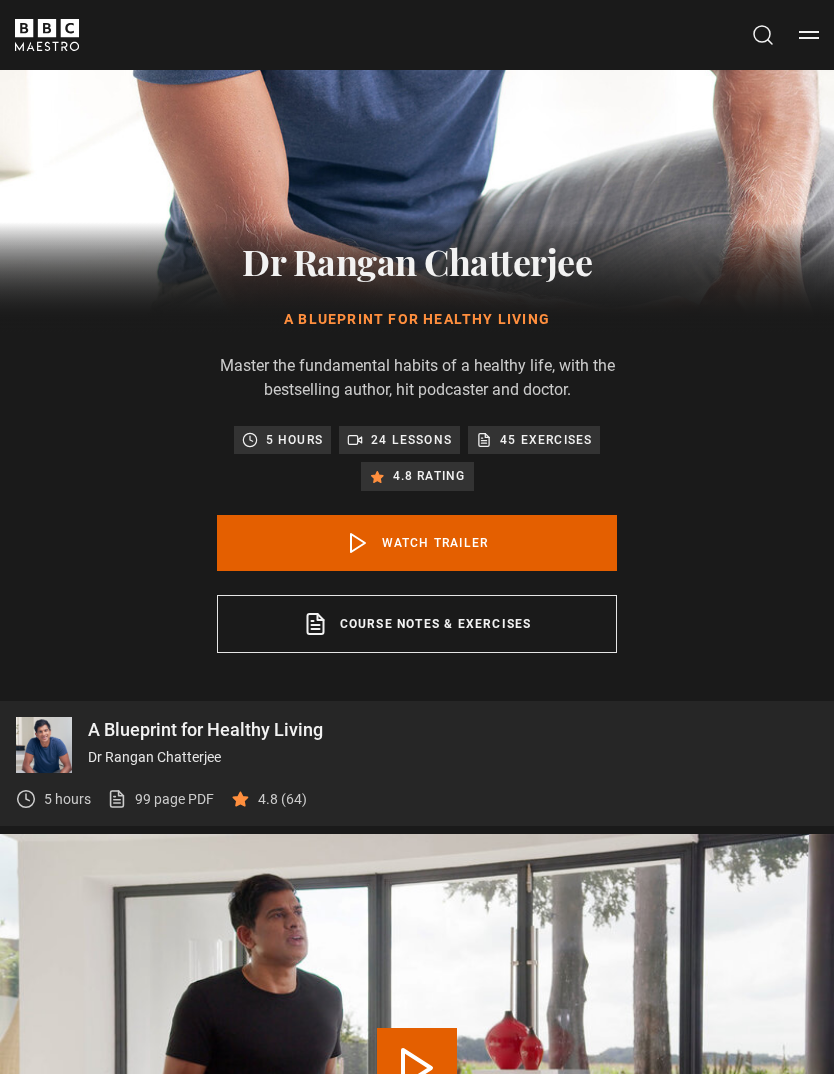 click on "Course notes & exercises
opens in a new tab" at bounding box center (417, 625) 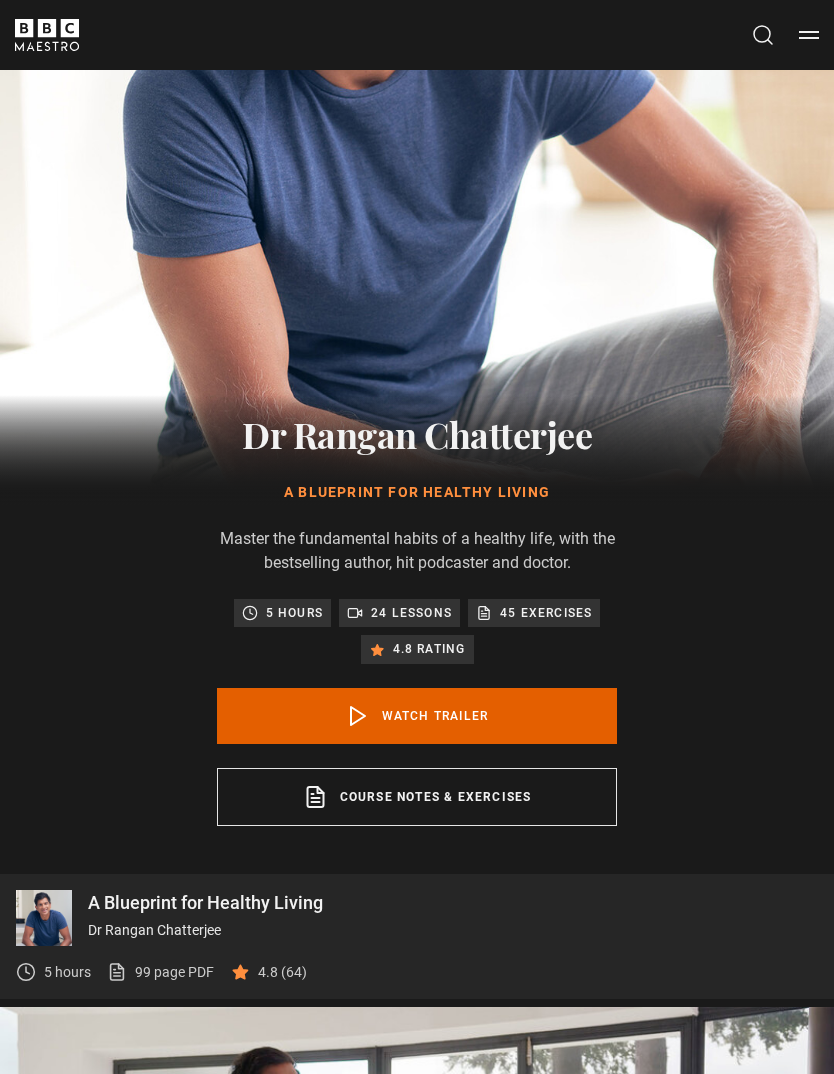 scroll, scrollTop: 362, scrollLeft: 0, axis: vertical 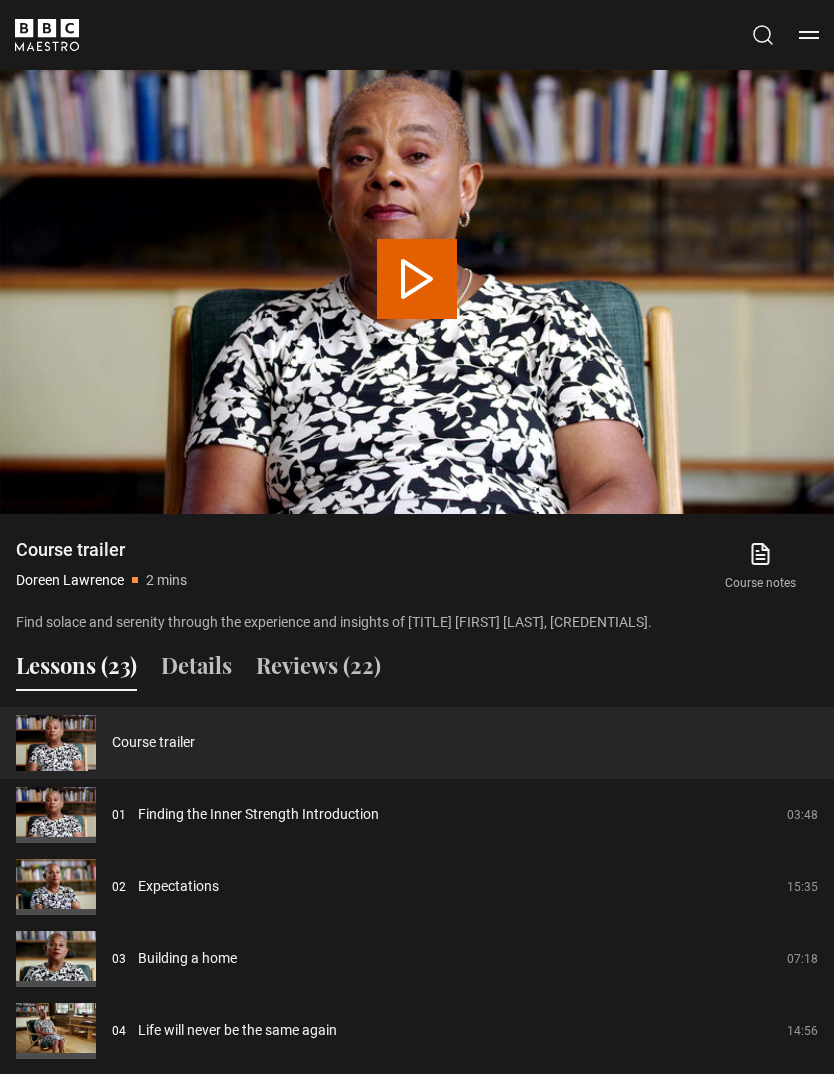 click on "Reviews (22)" at bounding box center (318, 670) 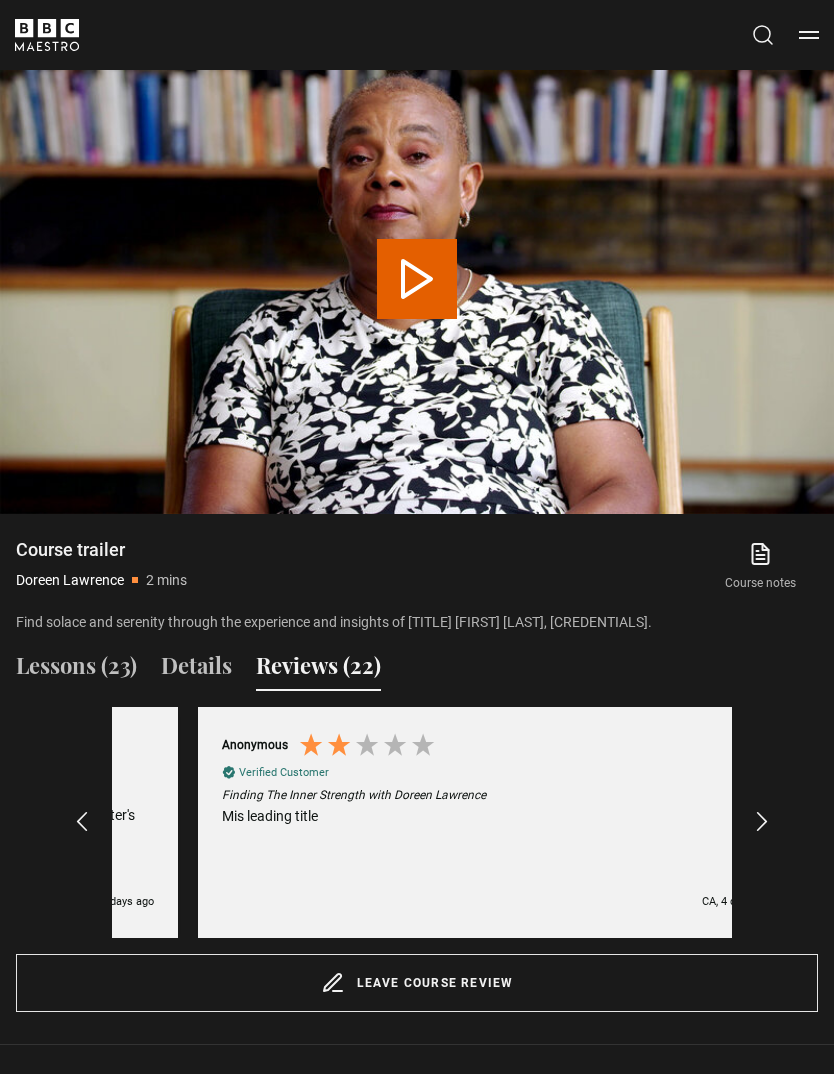 scroll, scrollTop: 0, scrollLeft: 620, axis: horizontal 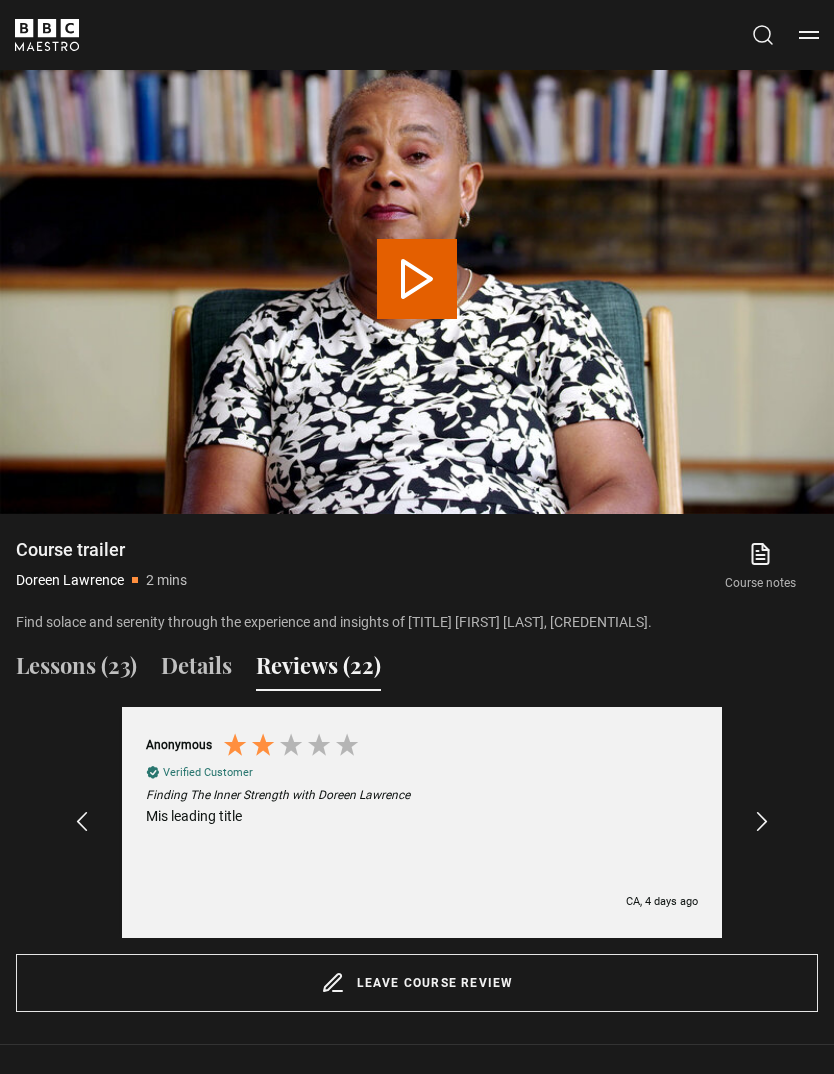 click at bounding box center [762, 822] 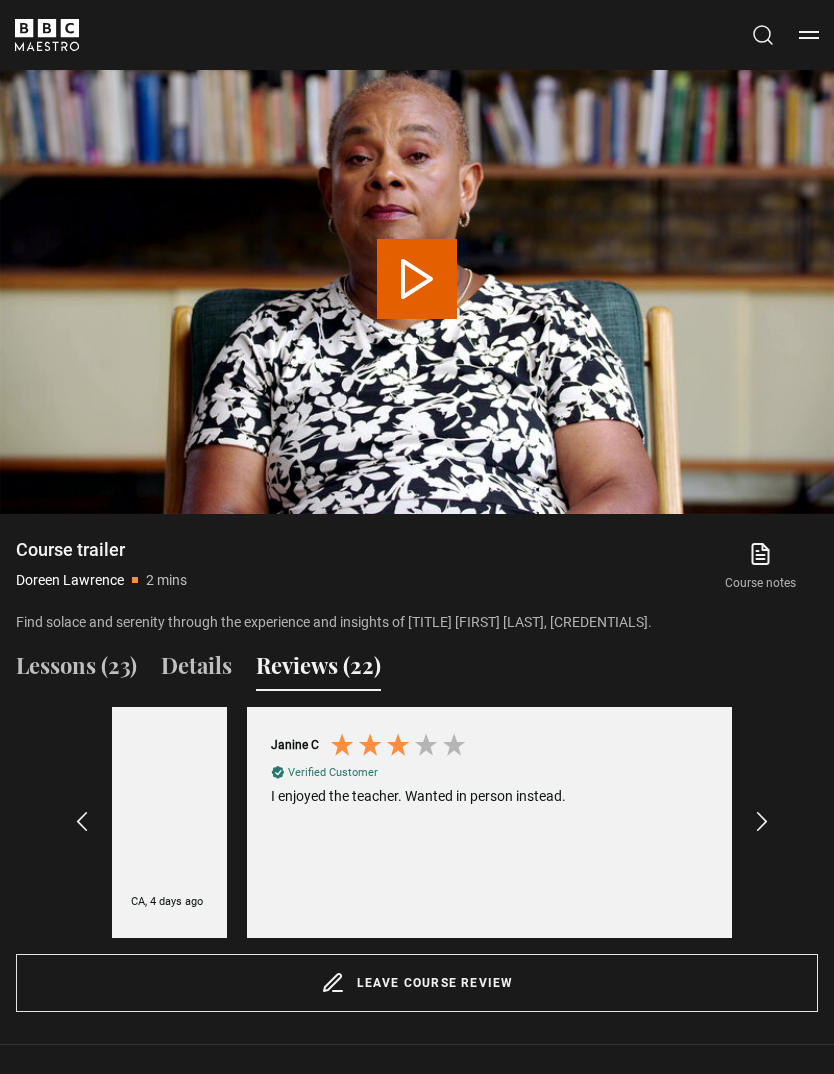scroll, scrollTop: 0, scrollLeft: 1240, axis: horizontal 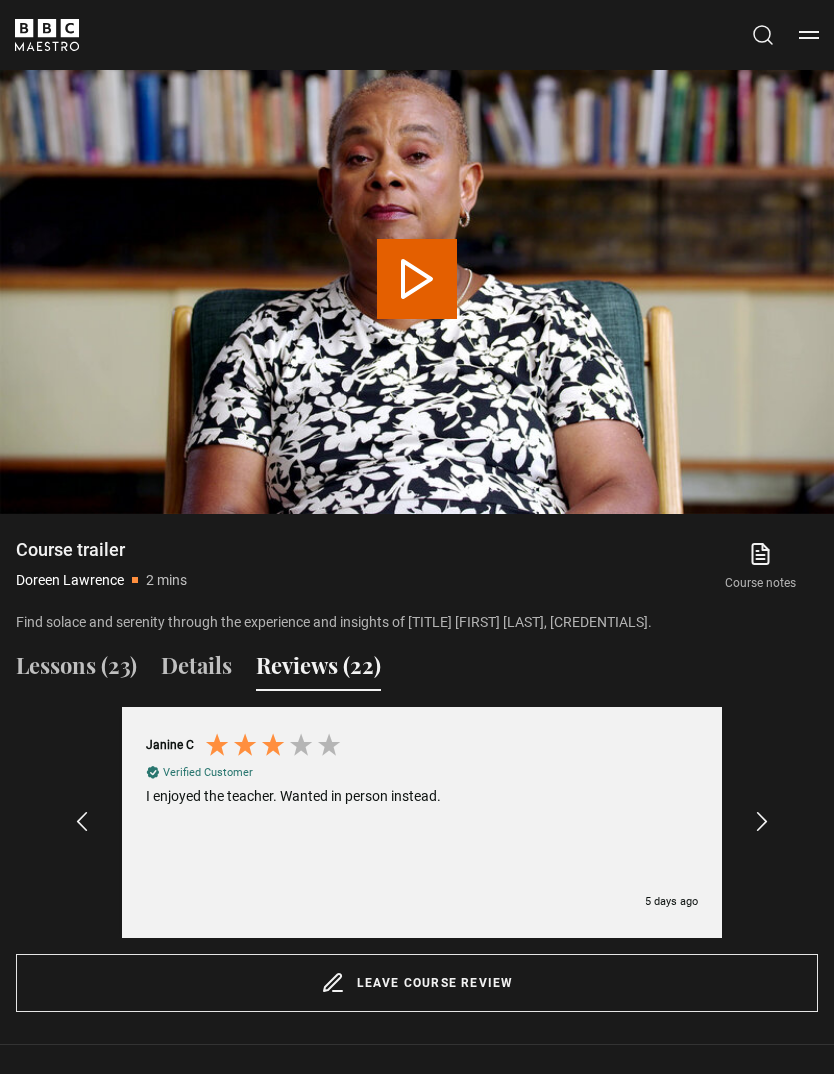 click at bounding box center [762, 822] 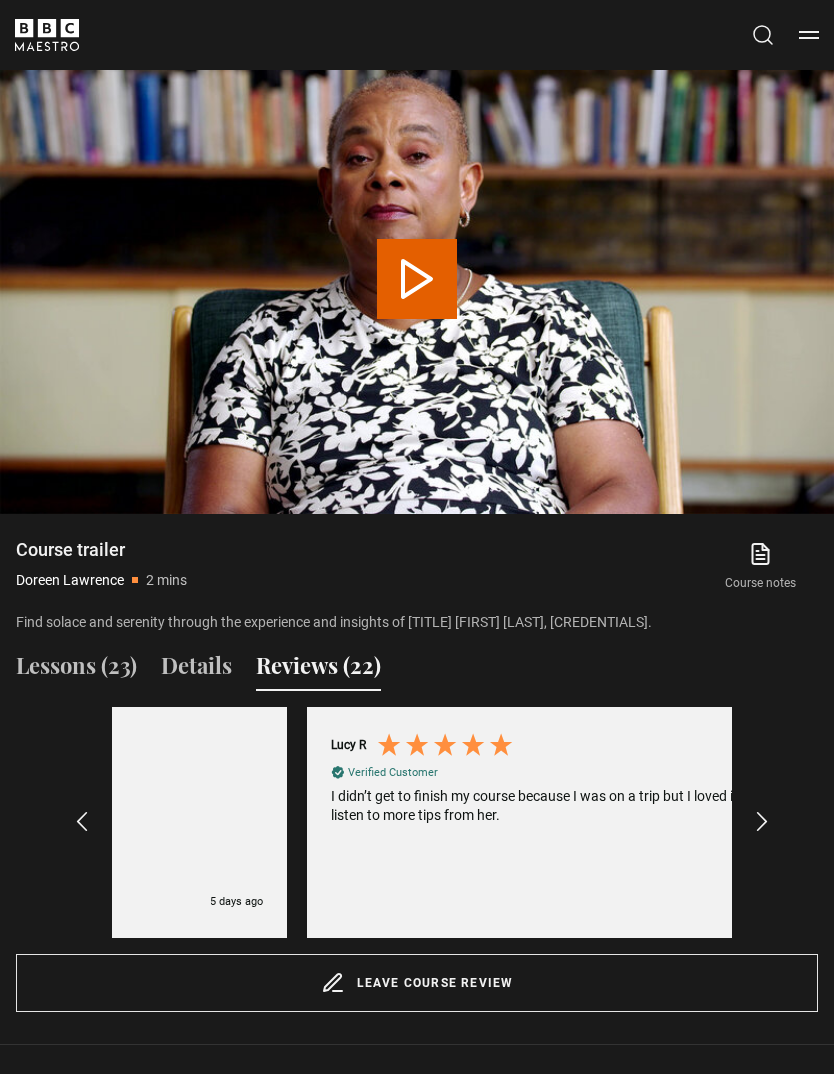 scroll, scrollTop: 0, scrollLeft: 1860, axis: horizontal 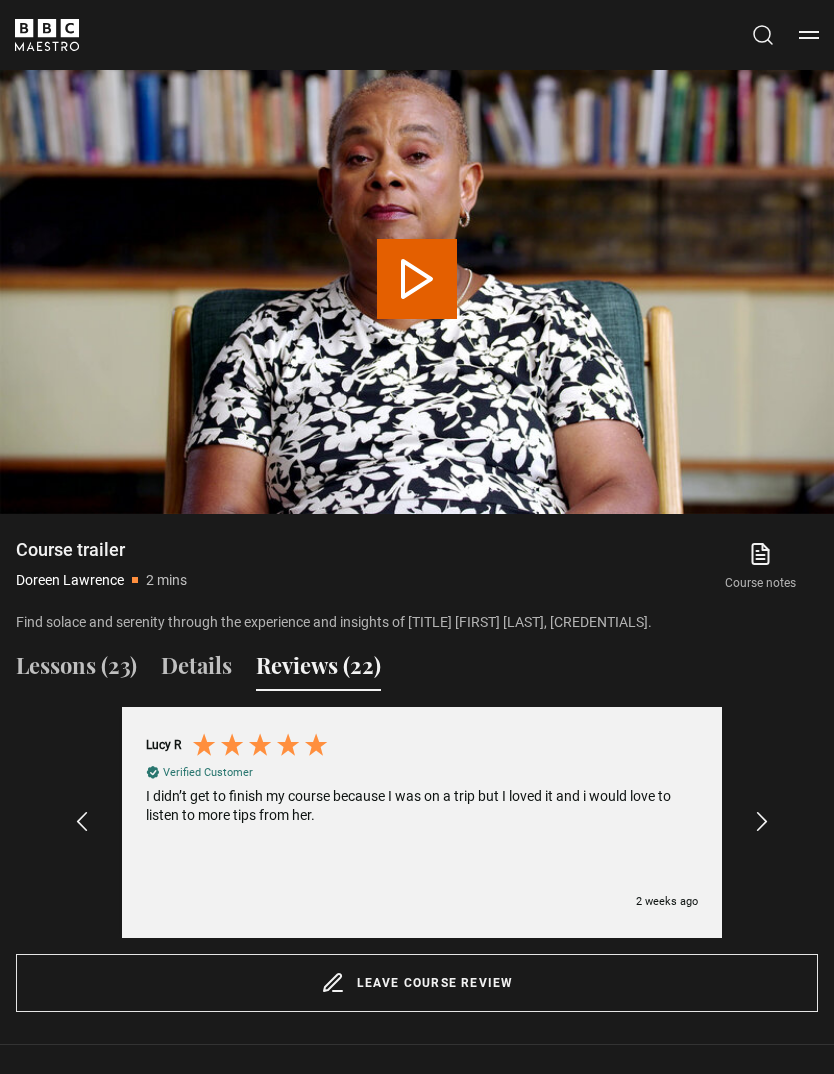 click at bounding box center (762, 822) 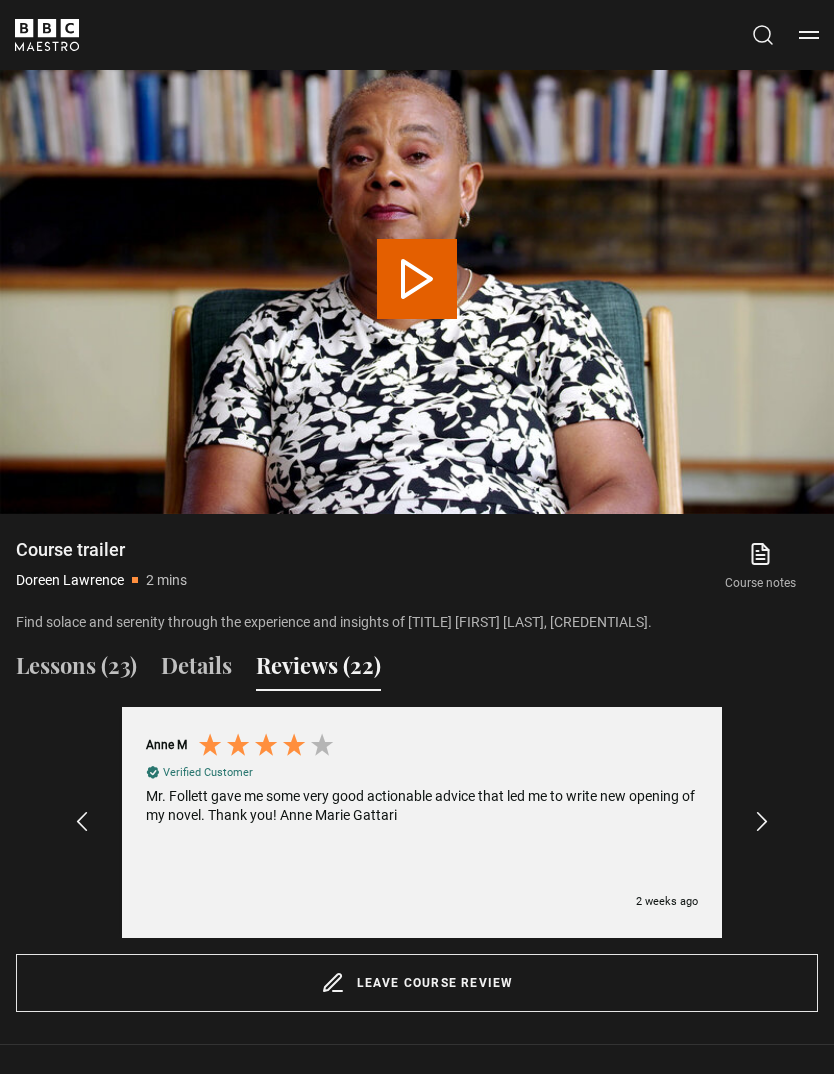 scroll, scrollTop: 0, scrollLeft: 2480, axis: horizontal 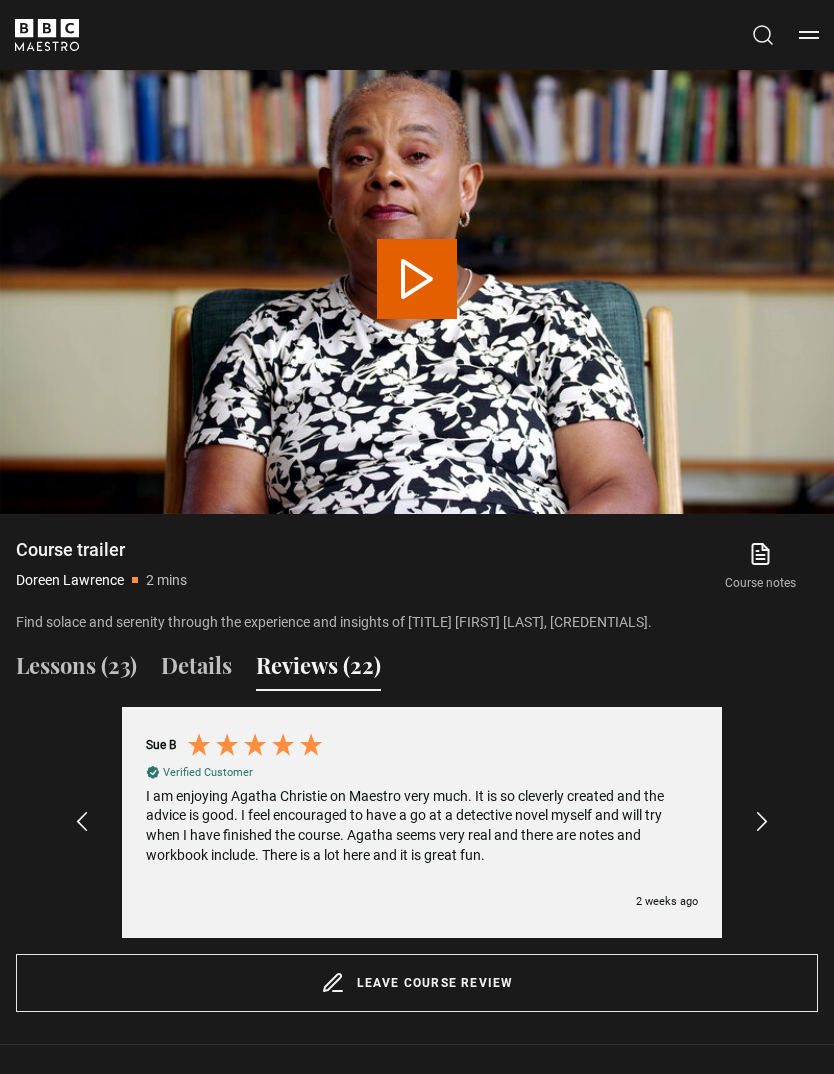 click at bounding box center [762, 822] 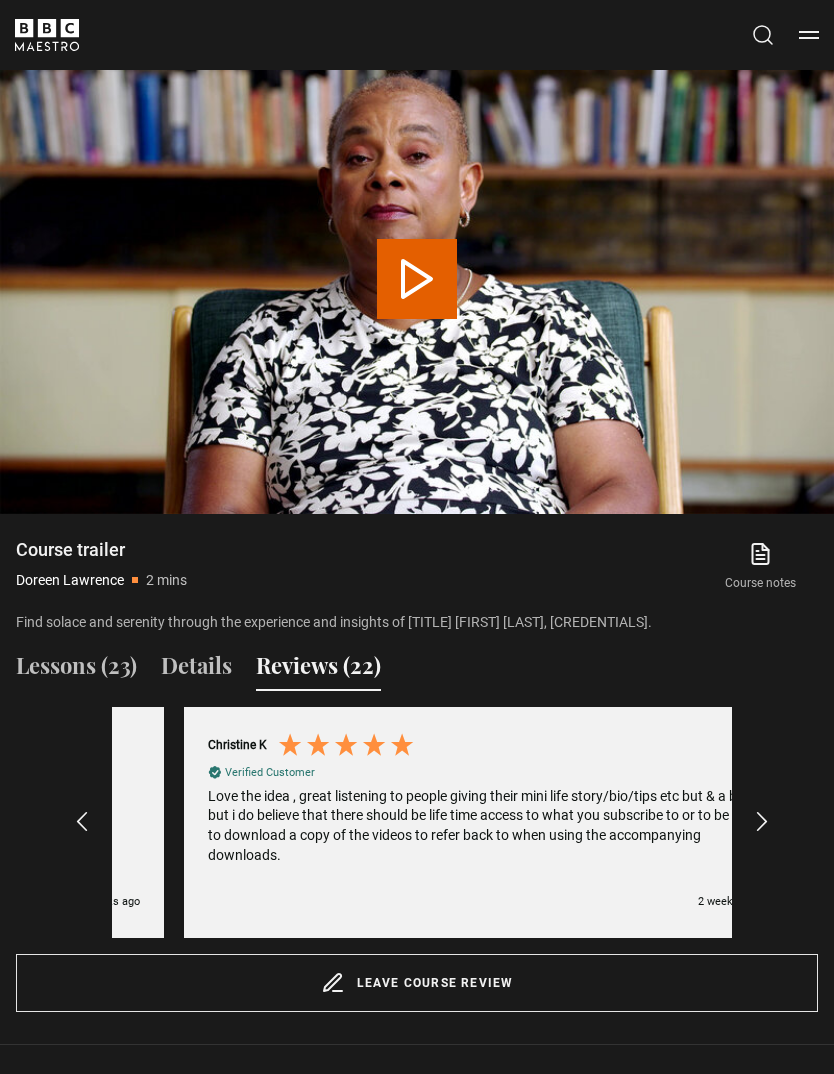 scroll, scrollTop: 0, scrollLeft: 3720, axis: horizontal 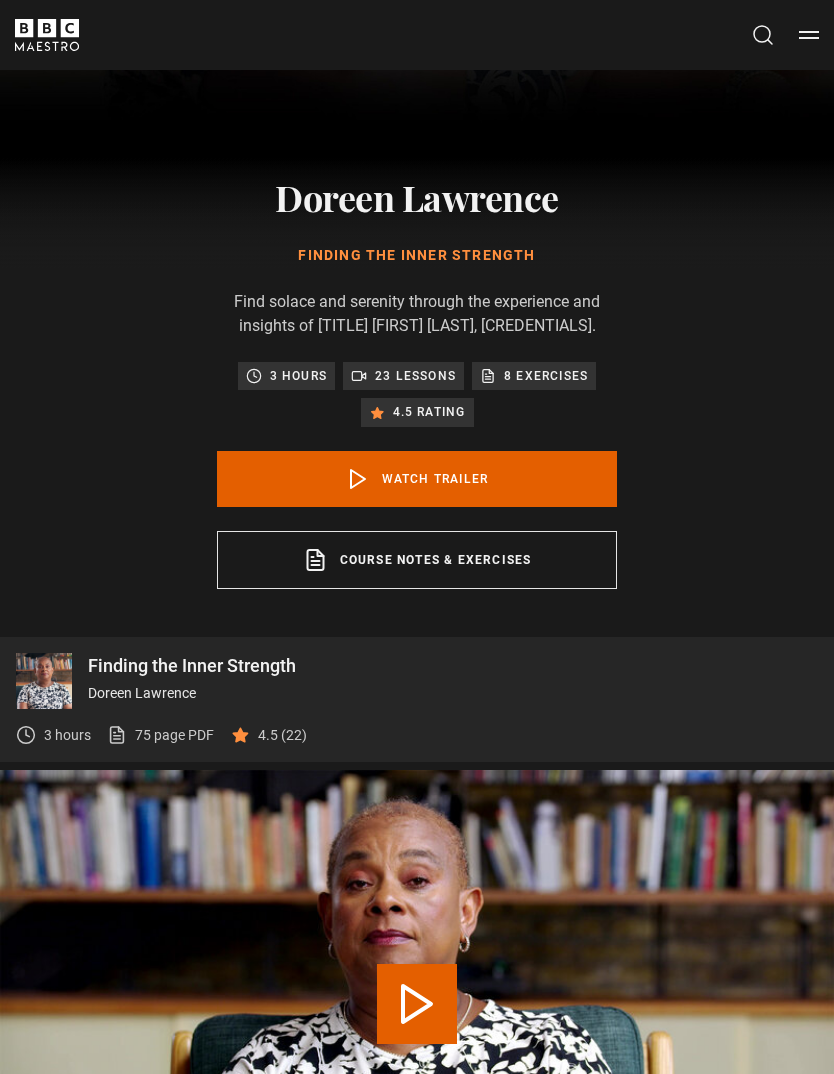 click on "Course notes & exercises
opens in a new tab" at bounding box center [417, 561] 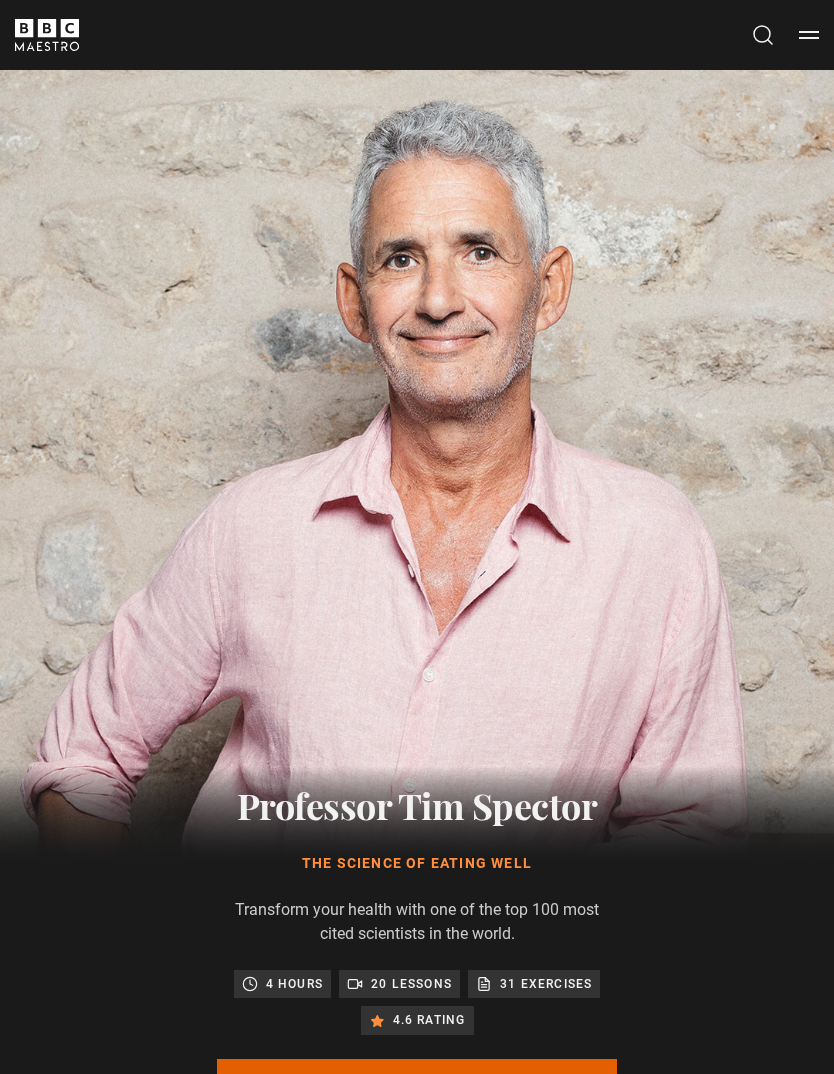 scroll, scrollTop: 0, scrollLeft: 0, axis: both 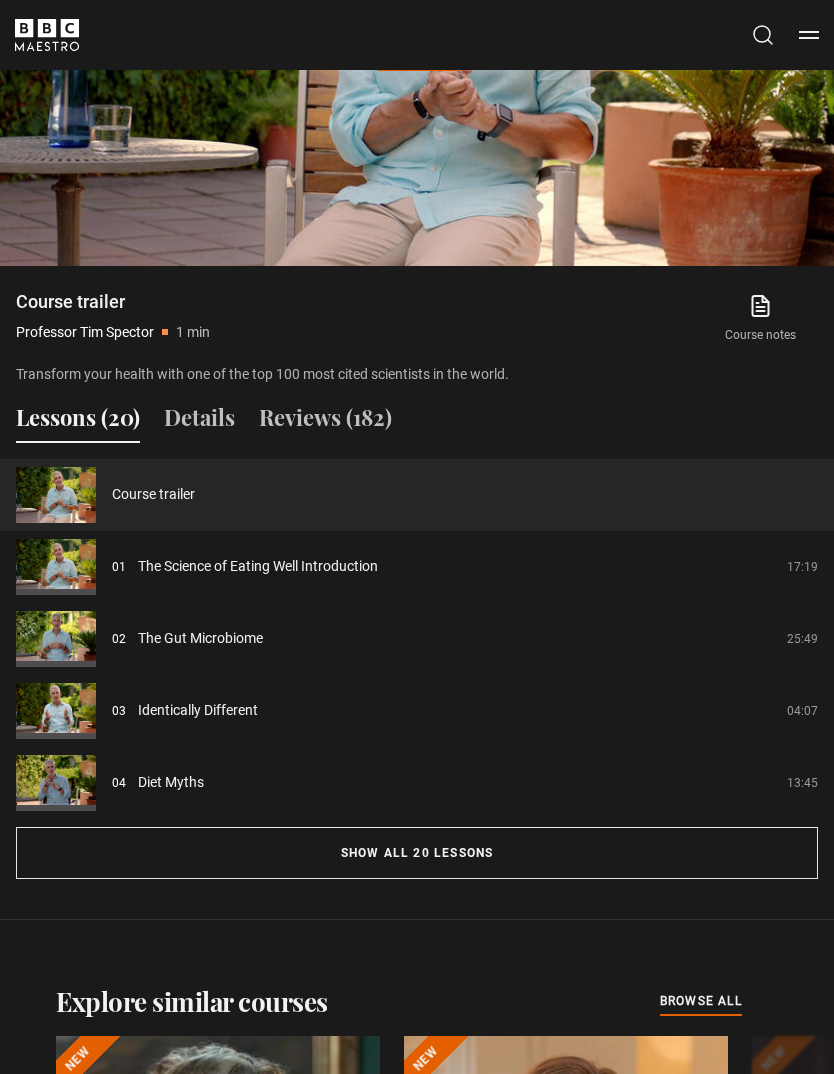 click on "Details" at bounding box center (199, 422) 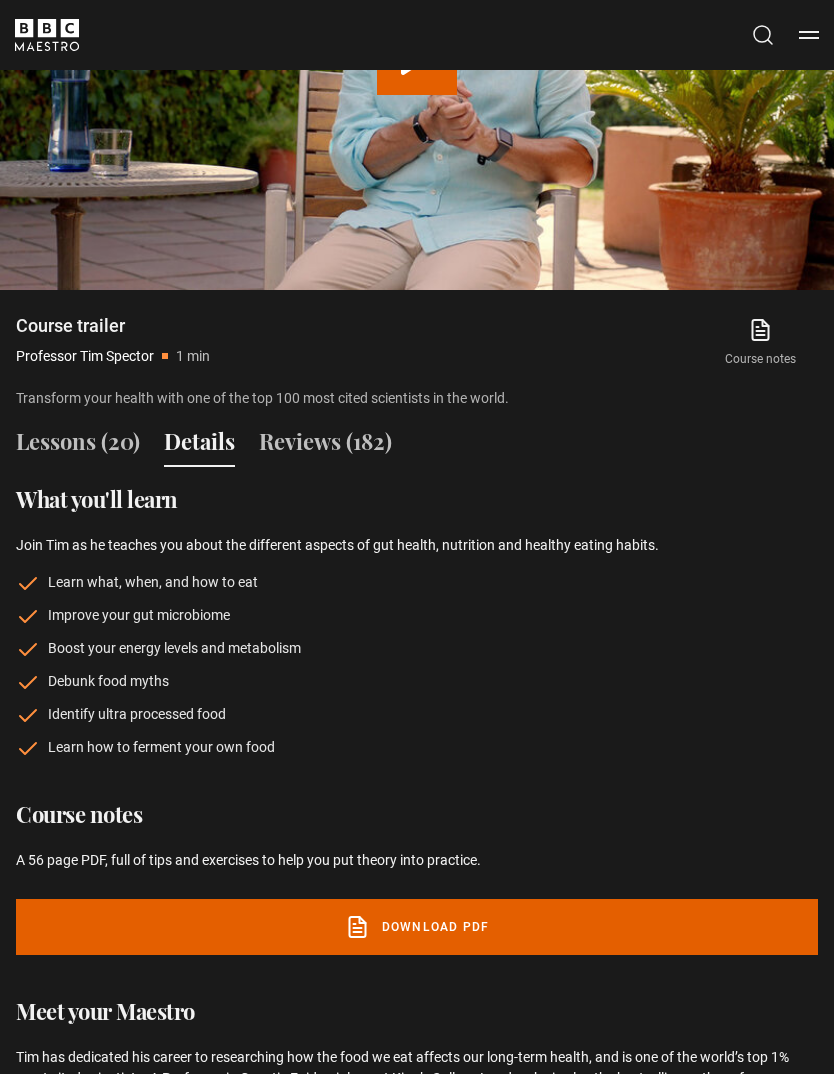 scroll, scrollTop: 1556, scrollLeft: 0, axis: vertical 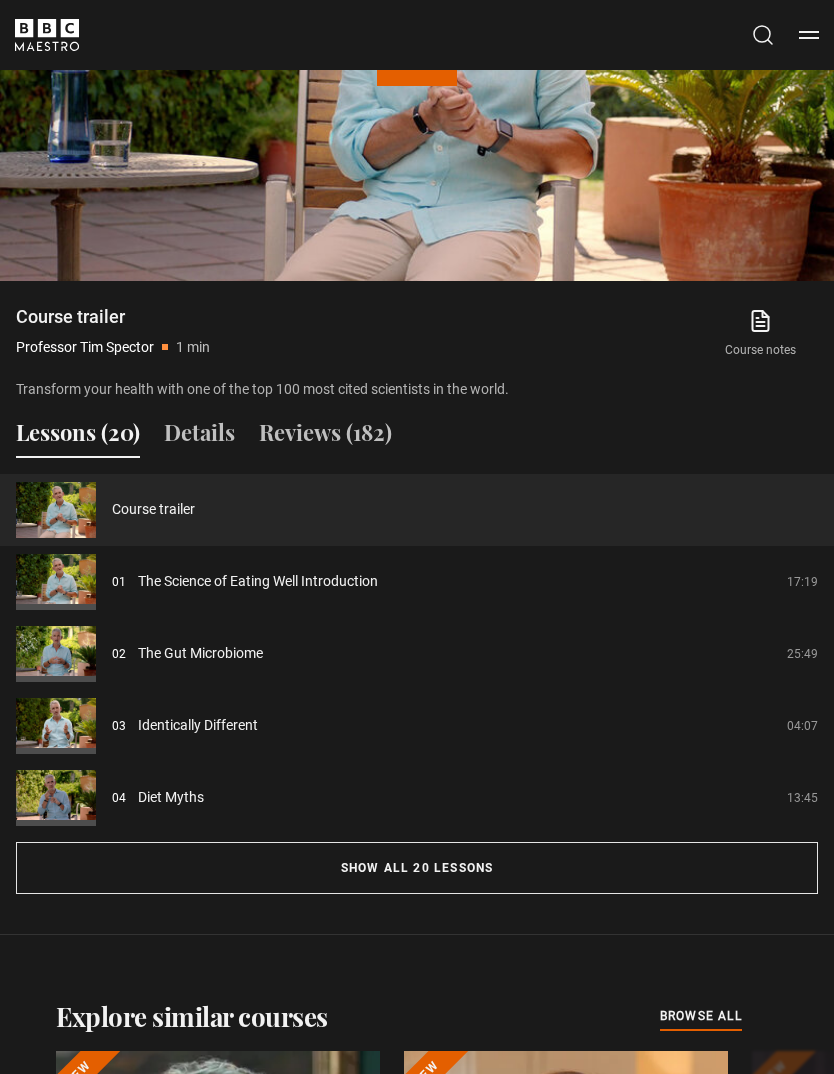 click on "Show all 20 lessons" at bounding box center [417, 868] 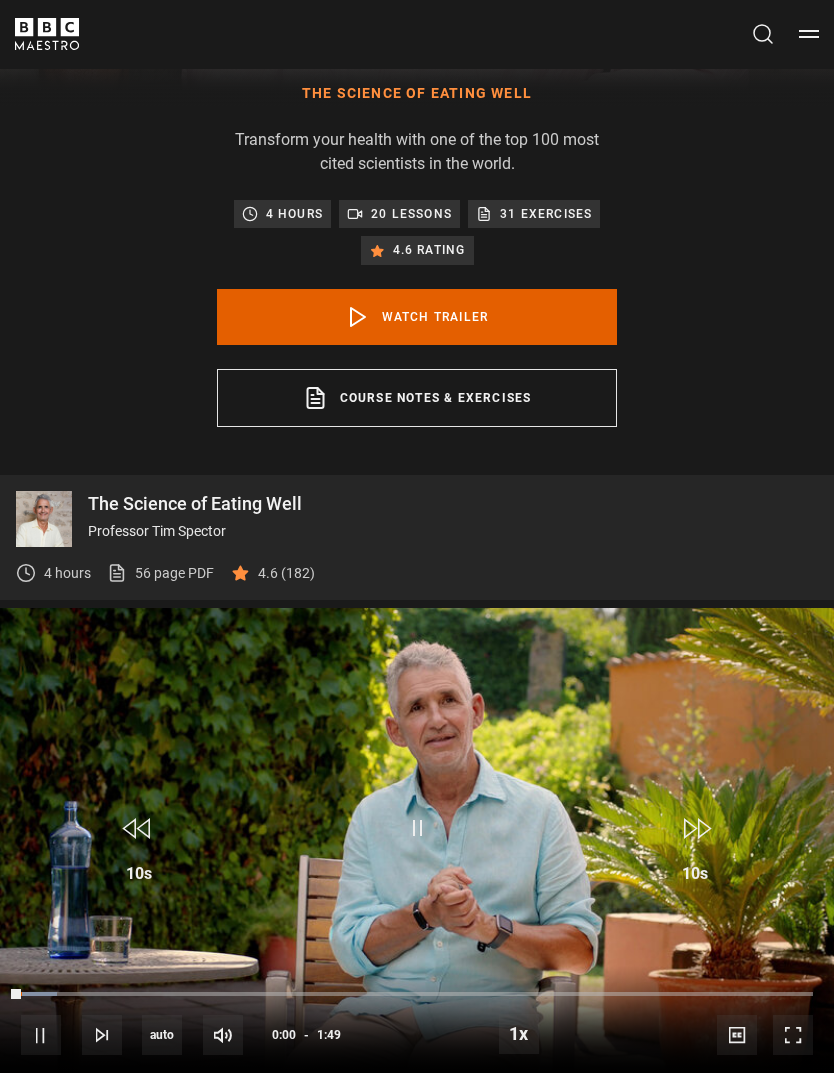 scroll, scrollTop: 770, scrollLeft: 0, axis: vertical 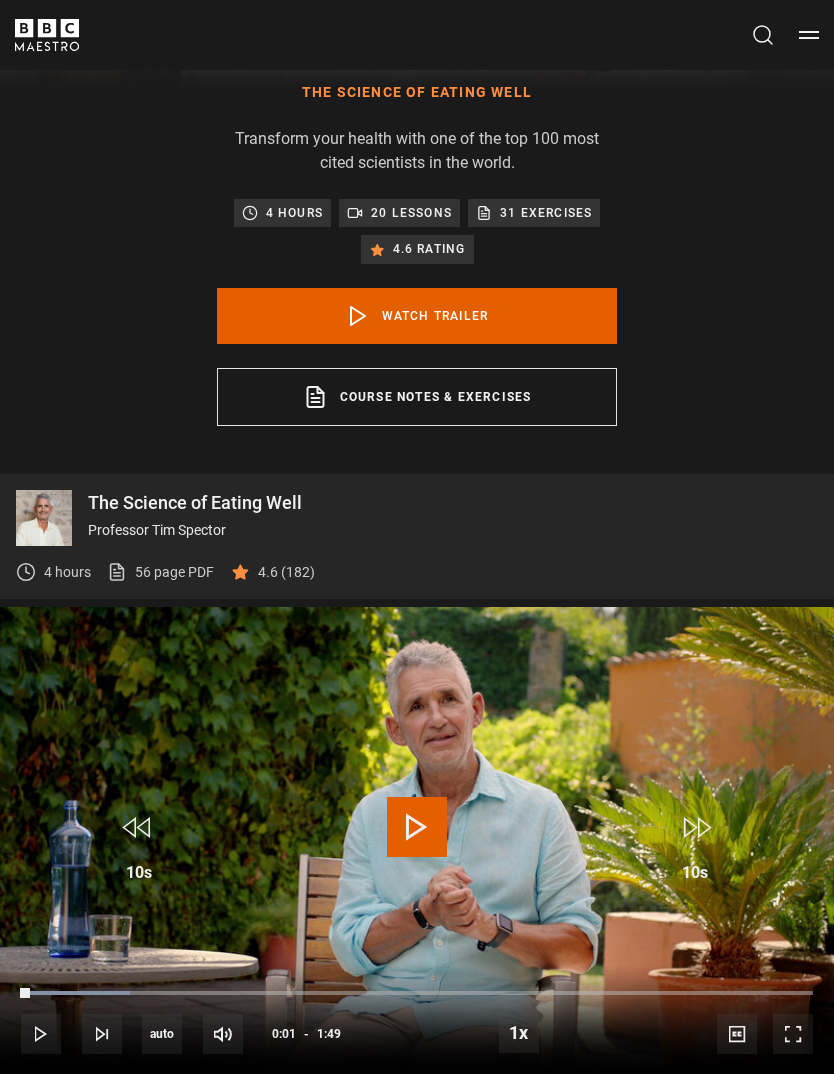 click on "Course notes & exercises
opens in a new tab" at bounding box center [417, 397] 